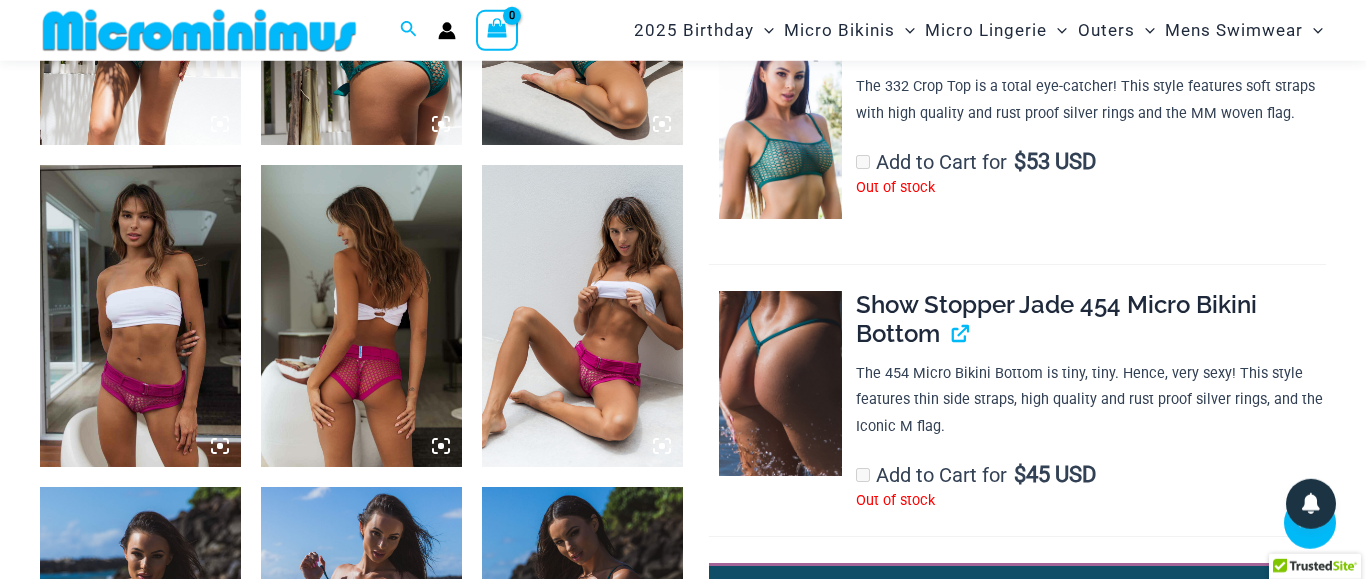 scroll, scrollTop: 1412, scrollLeft: 0, axis: vertical 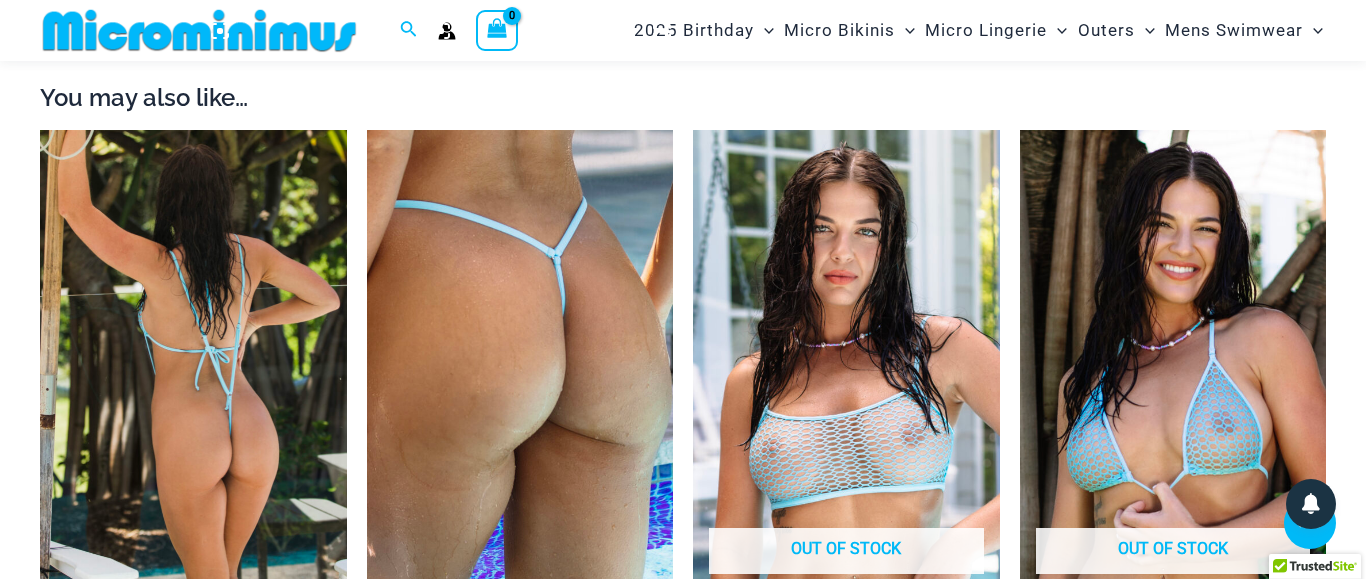 click at bounding box center (193, 360) 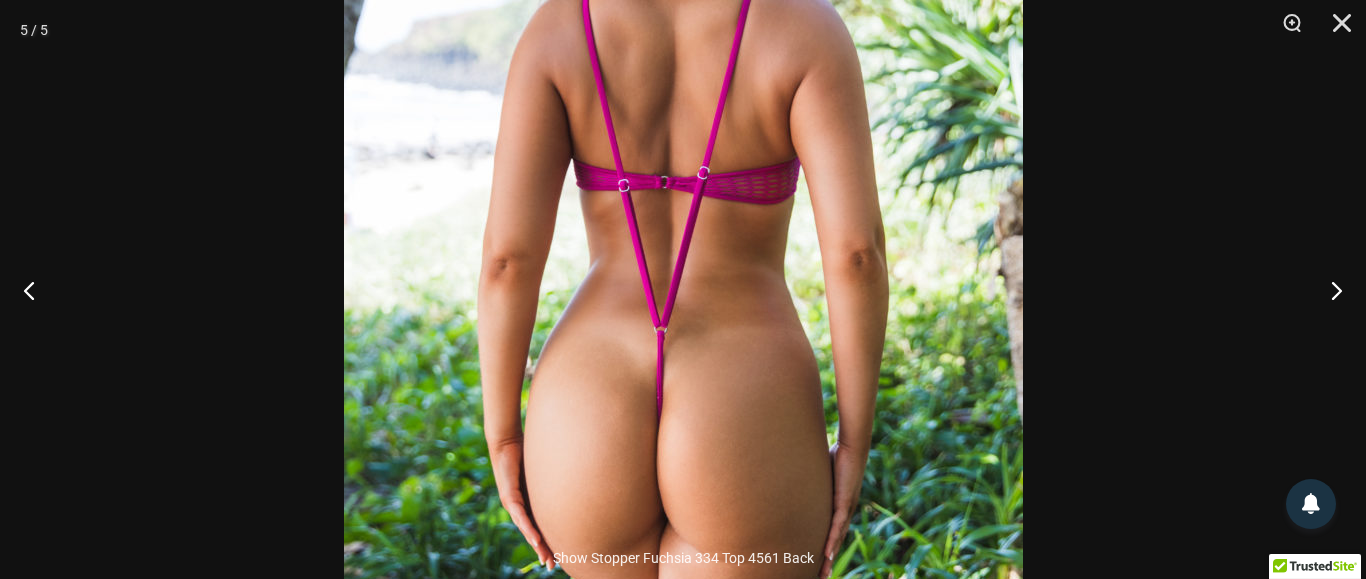 scroll, scrollTop: 1311, scrollLeft: 0, axis: vertical 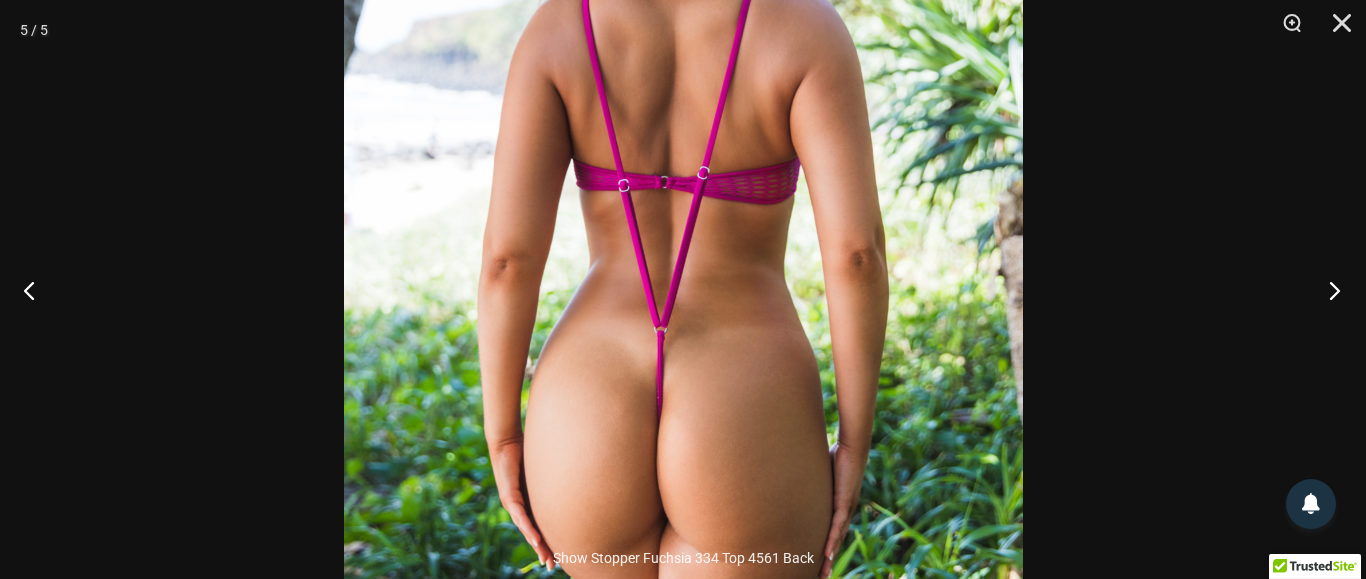 click at bounding box center (1328, 290) 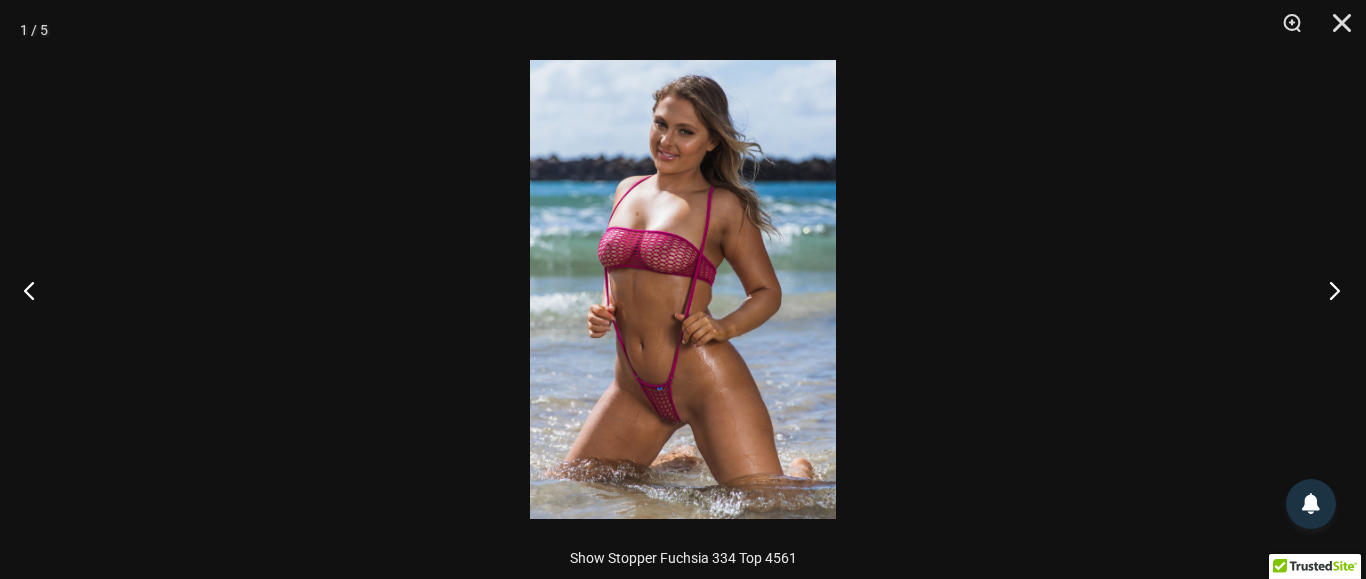 click at bounding box center [1328, 290] 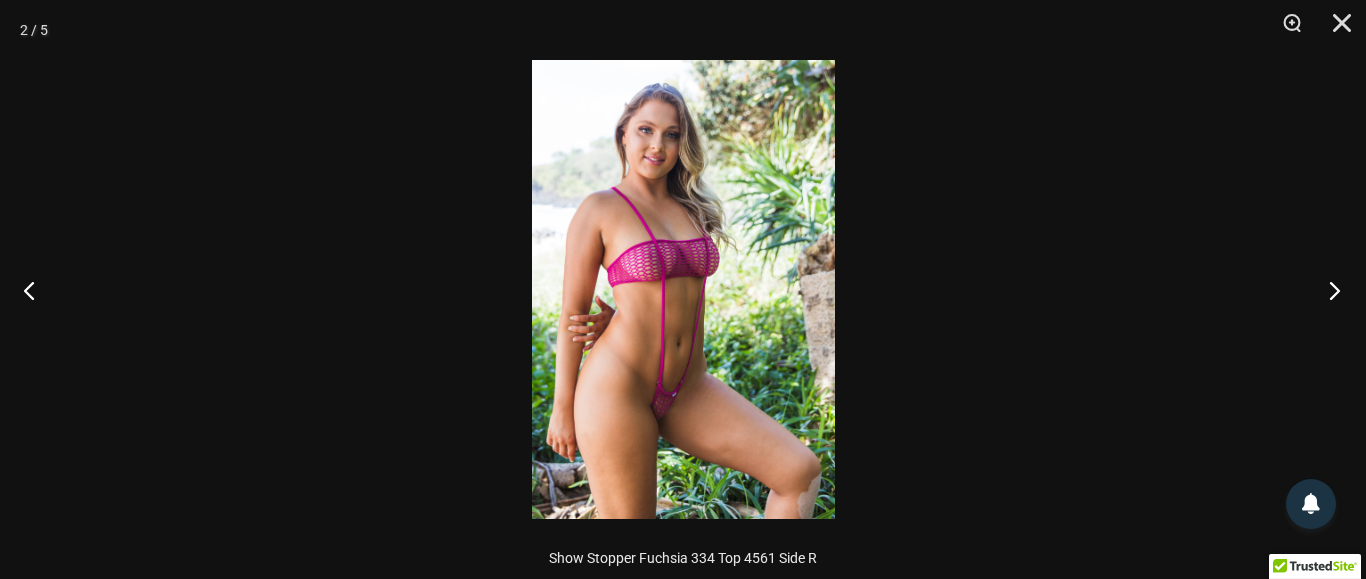 click at bounding box center [1328, 290] 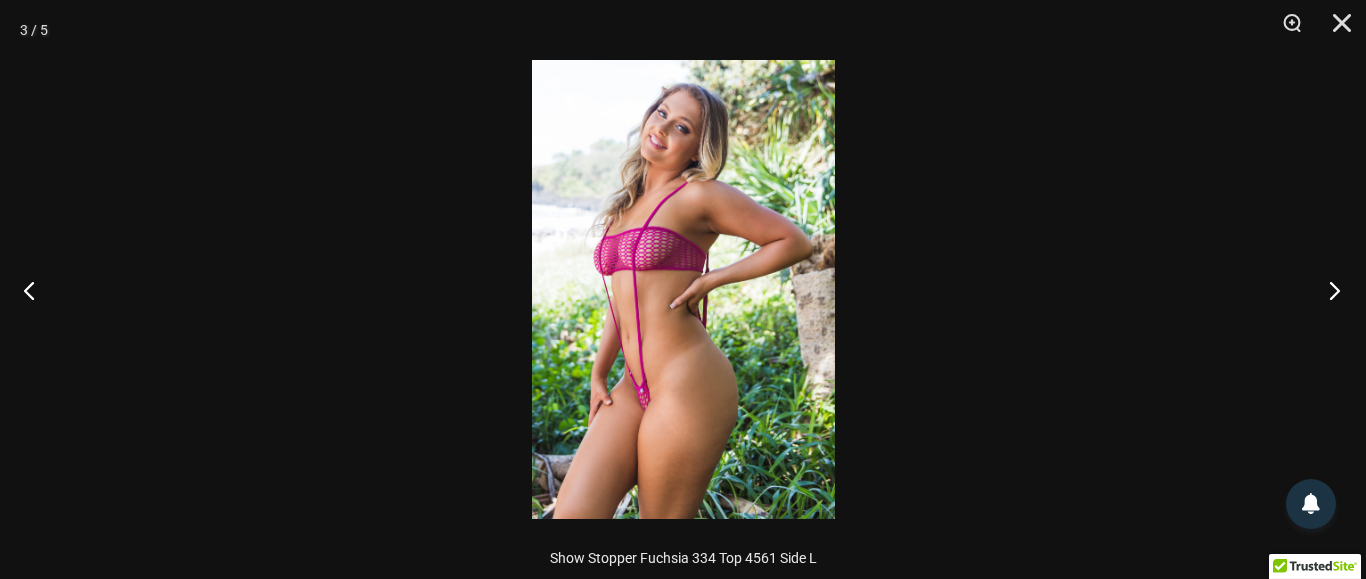 click at bounding box center (1328, 290) 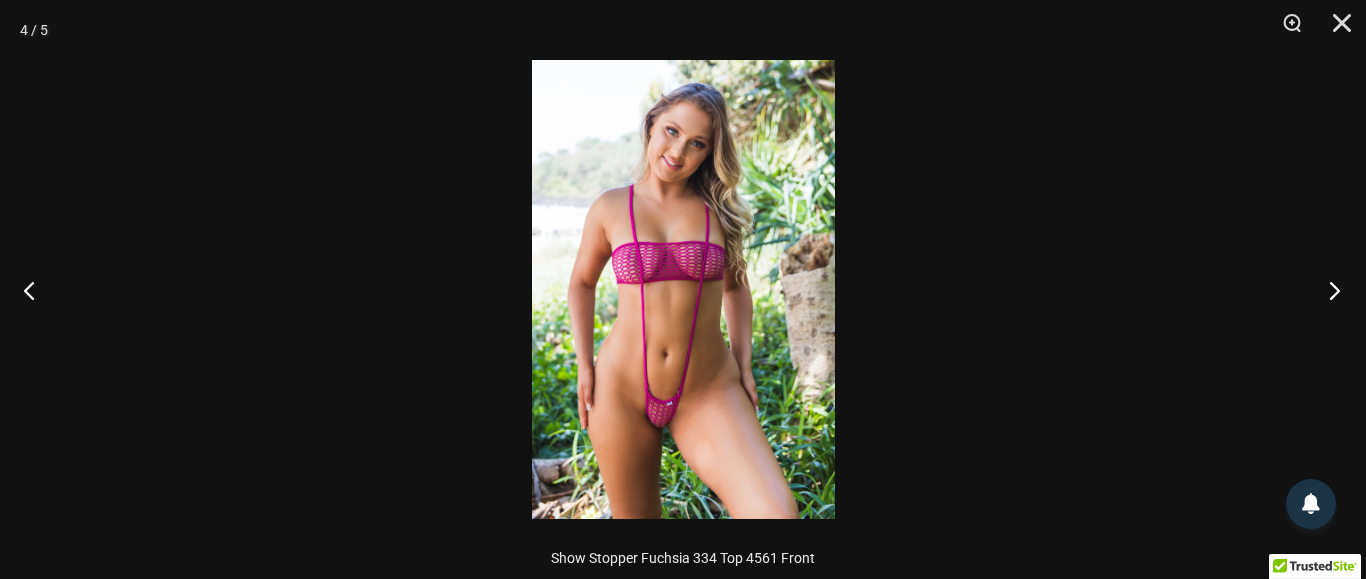 click at bounding box center [1328, 290] 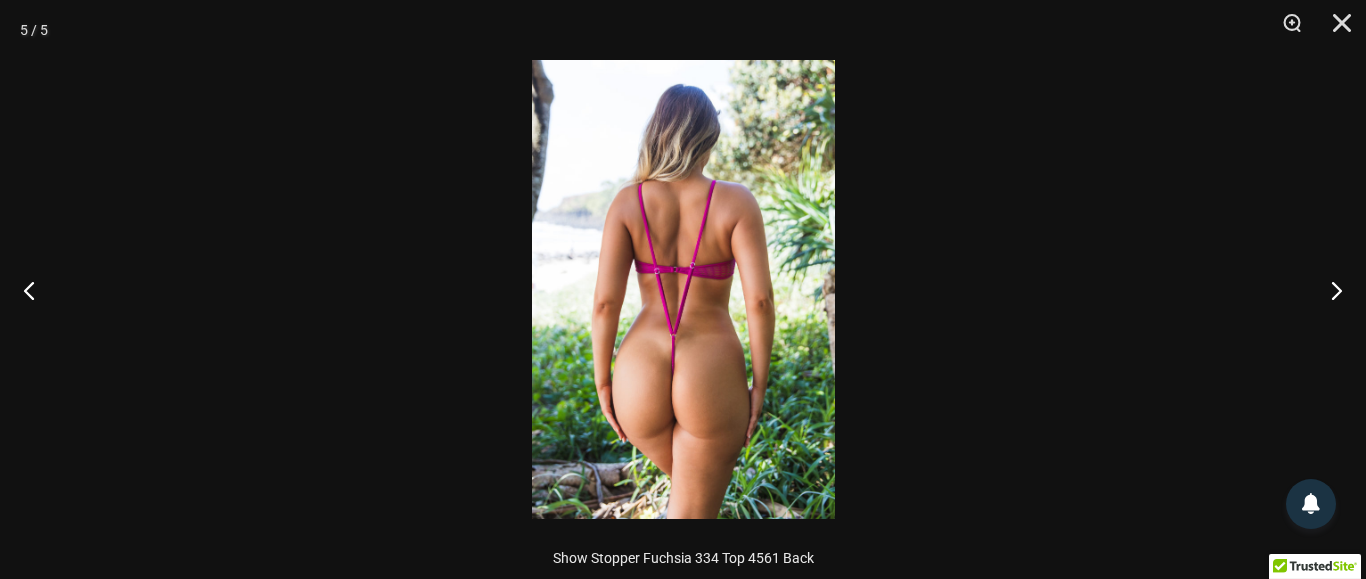 click at bounding box center (683, 289) 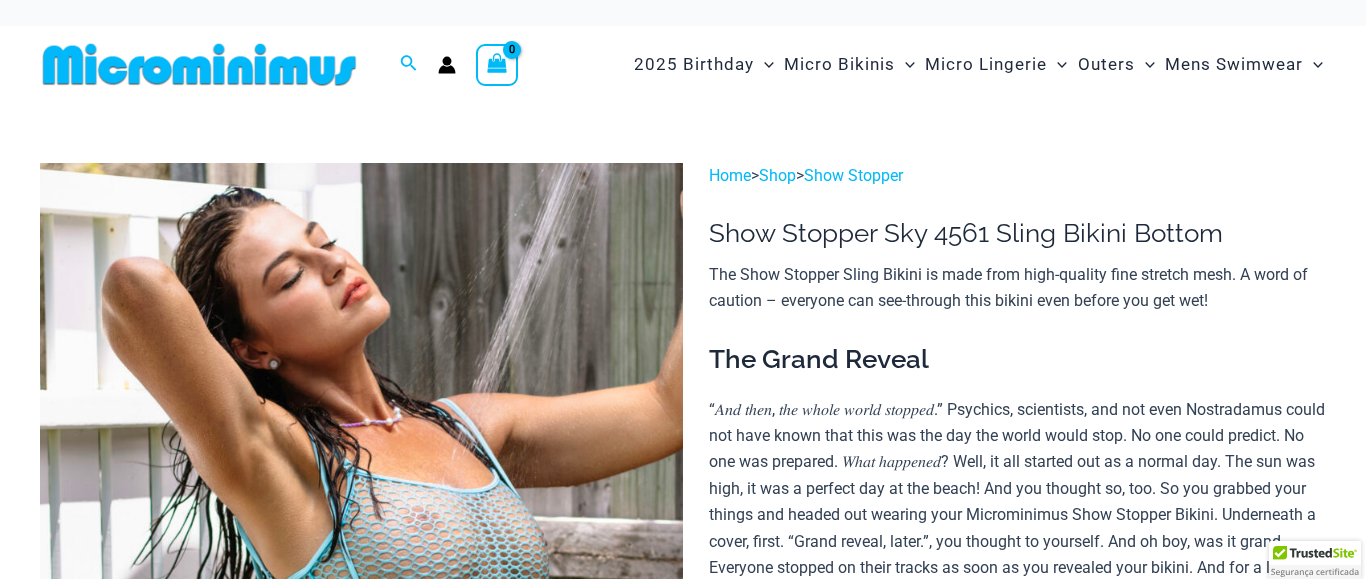 scroll, scrollTop: 0, scrollLeft: 0, axis: both 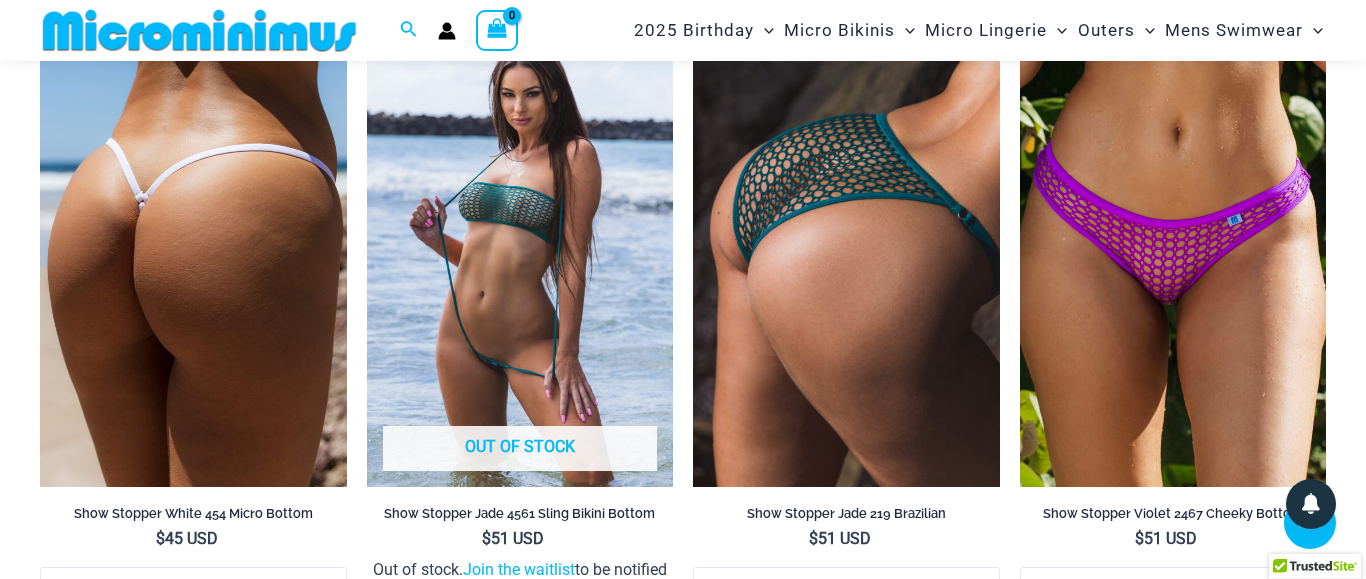 click at bounding box center (193, 258) 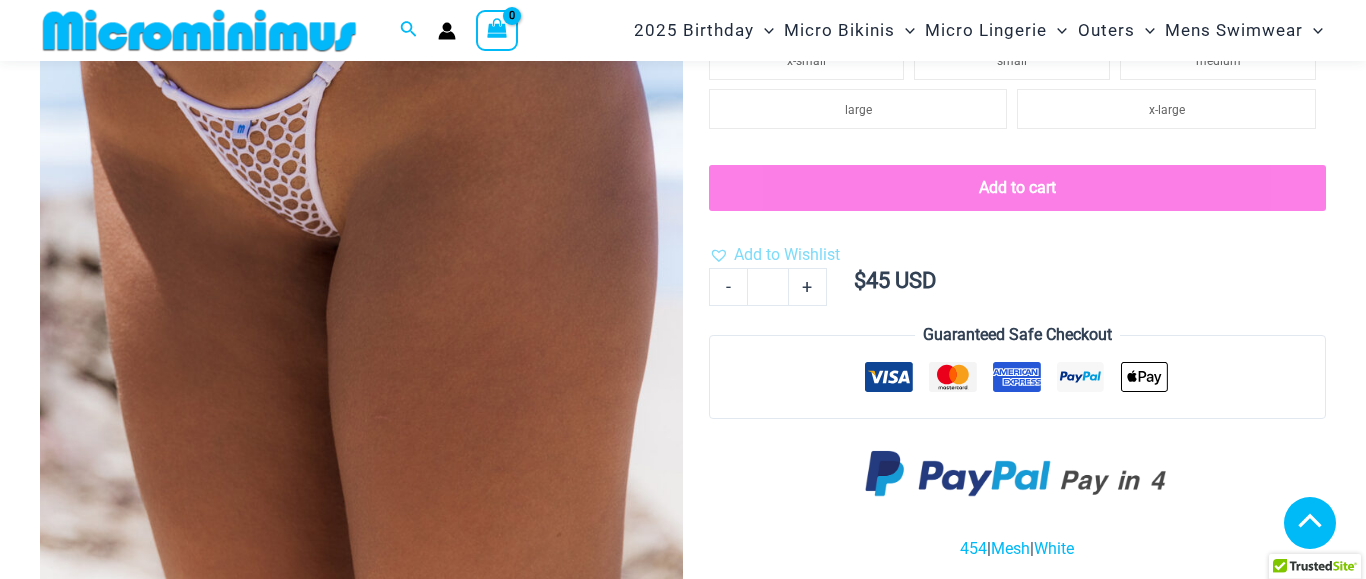 scroll, scrollTop: 1004, scrollLeft: 0, axis: vertical 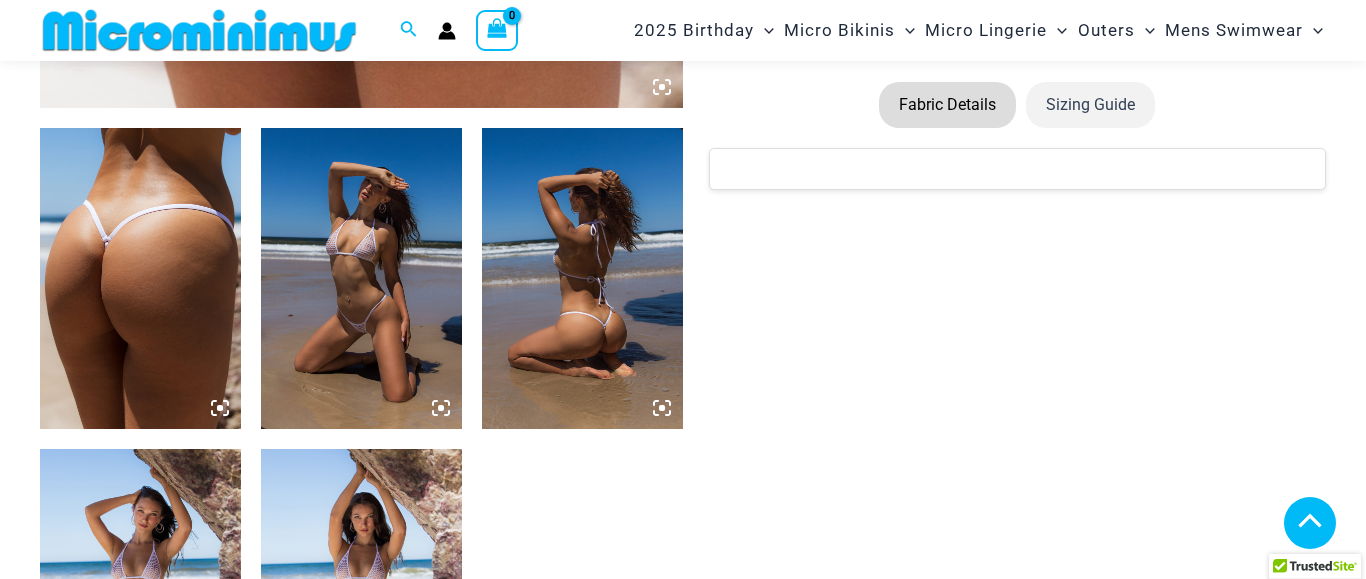 click at bounding box center [361, 278] 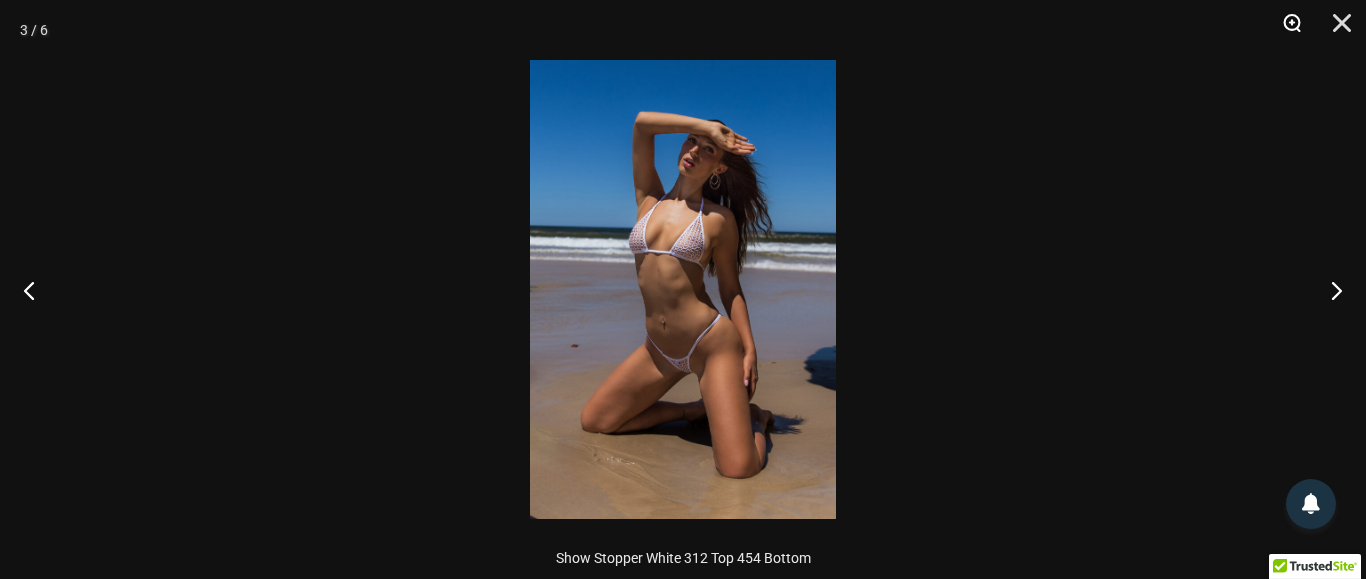 click at bounding box center [1285, 30] 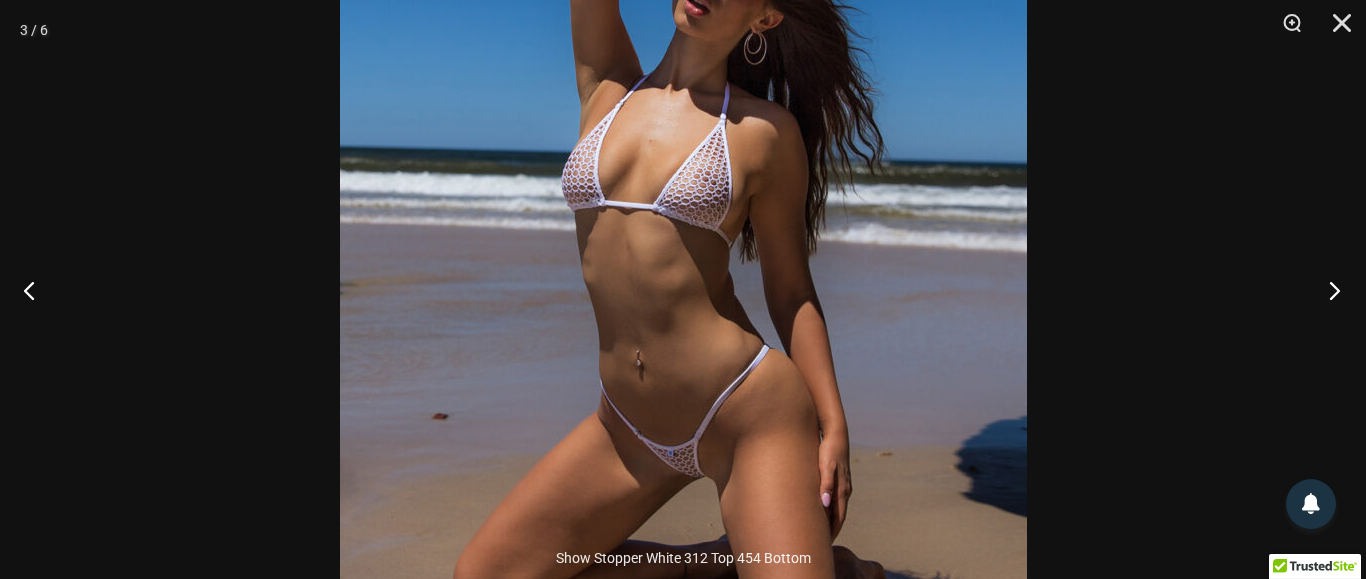 click at bounding box center (1328, 290) 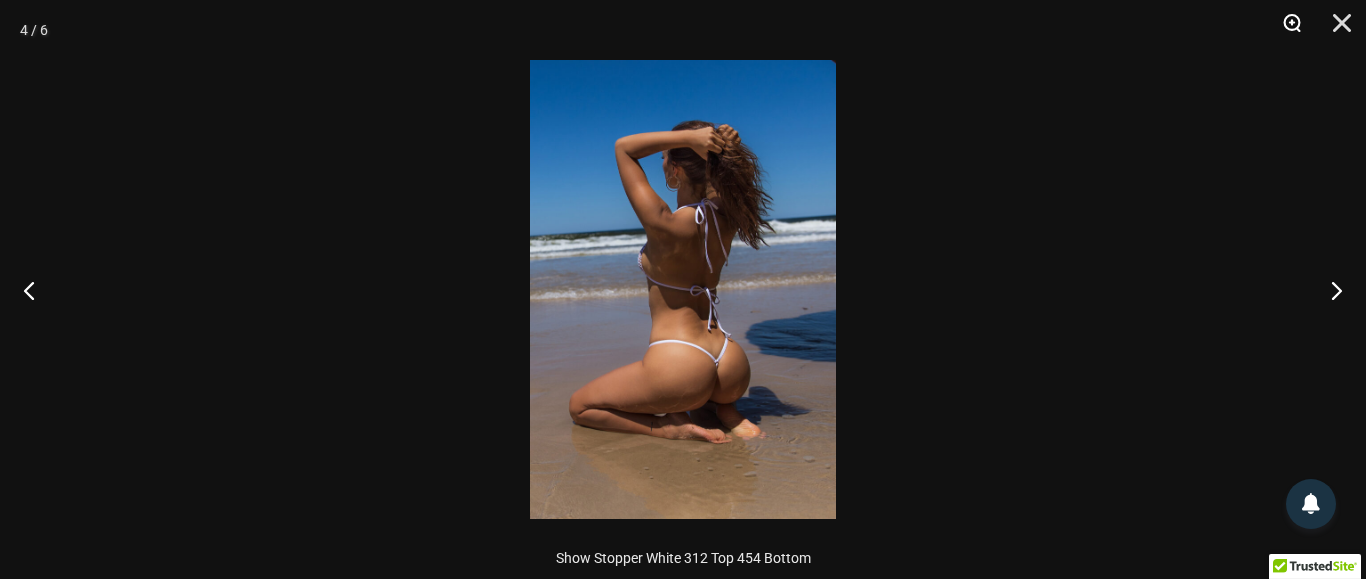 click at bounding box center (1285, 30) 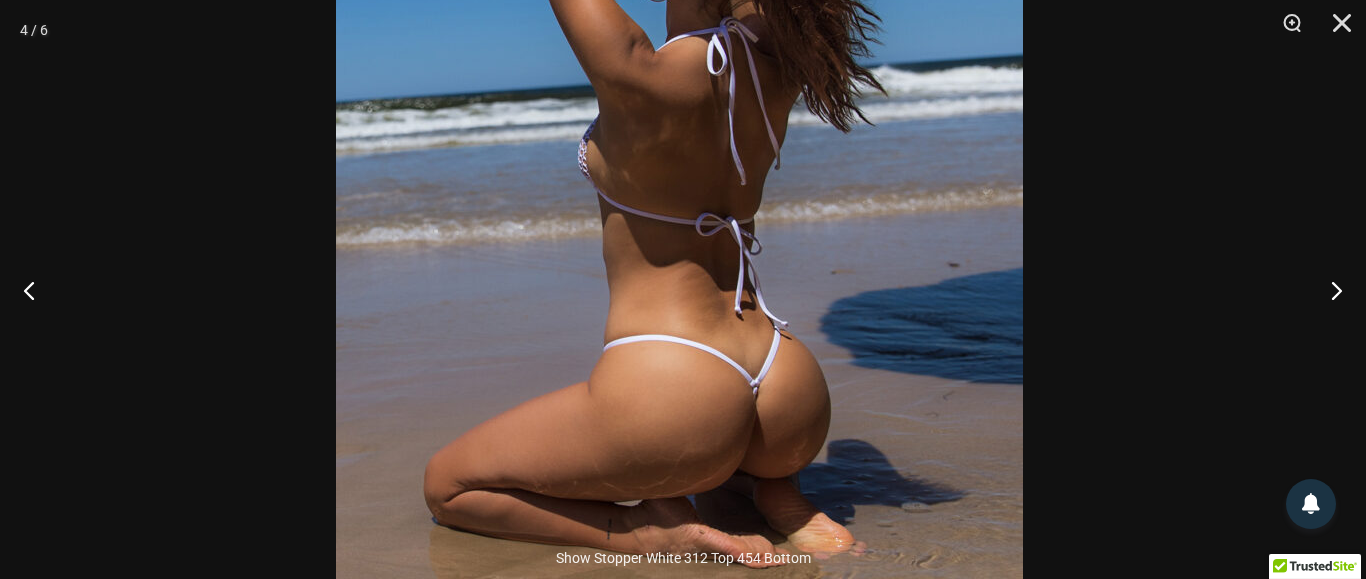 click at bounding box center [679, 222] 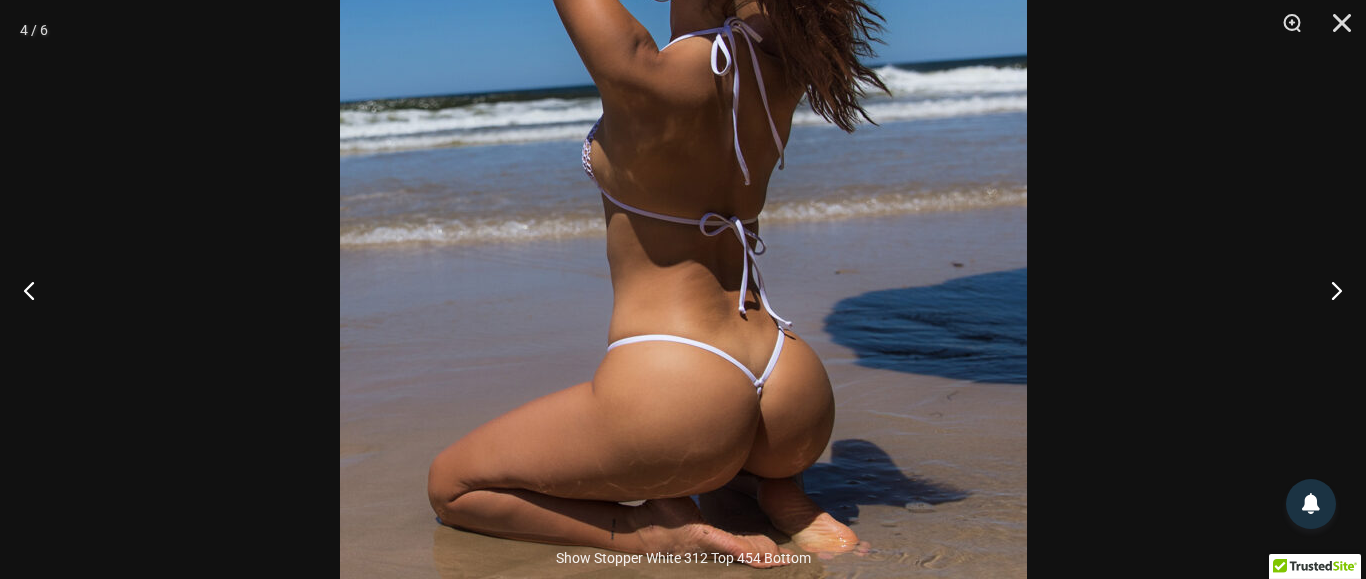 click at bounding box center [683, 289] 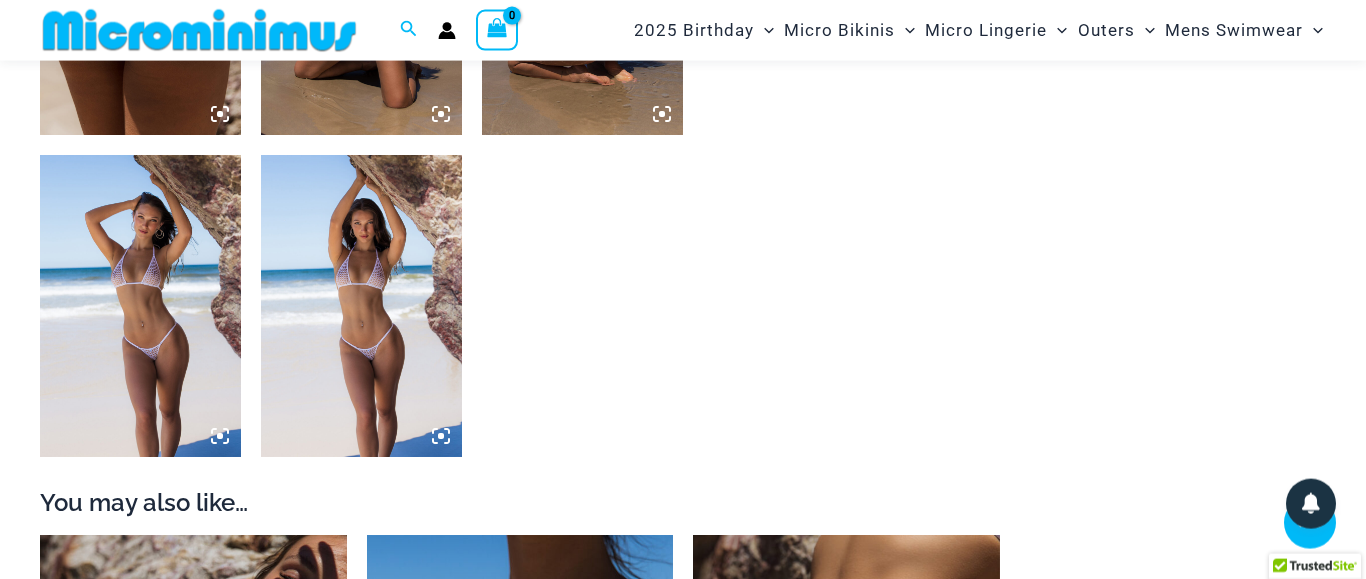 scroll, scrollTop: 1412, scrollLeft: 0, axis: vertical 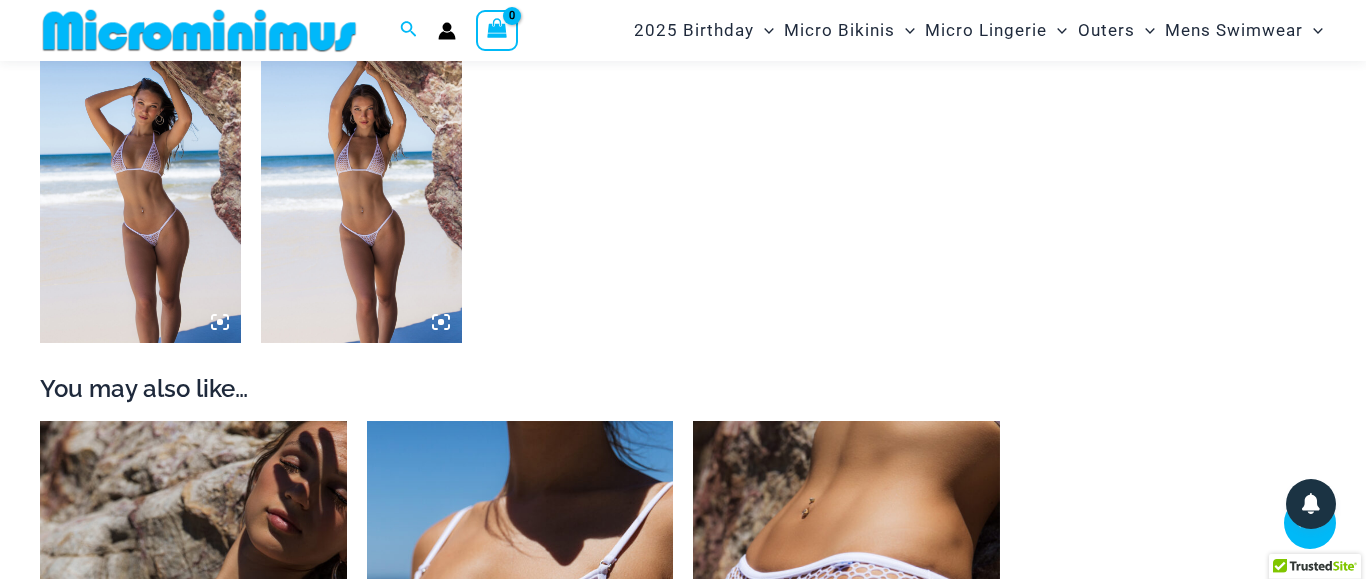click at bounding box center (140, 191) 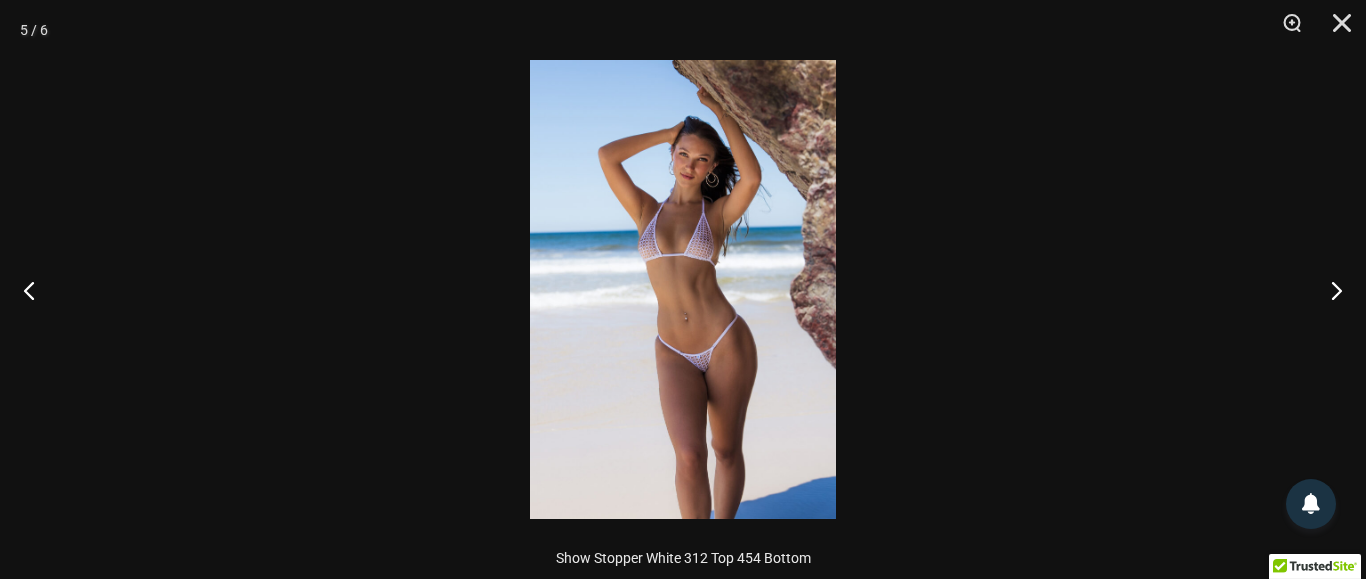 click at bounding box center [683, 289] 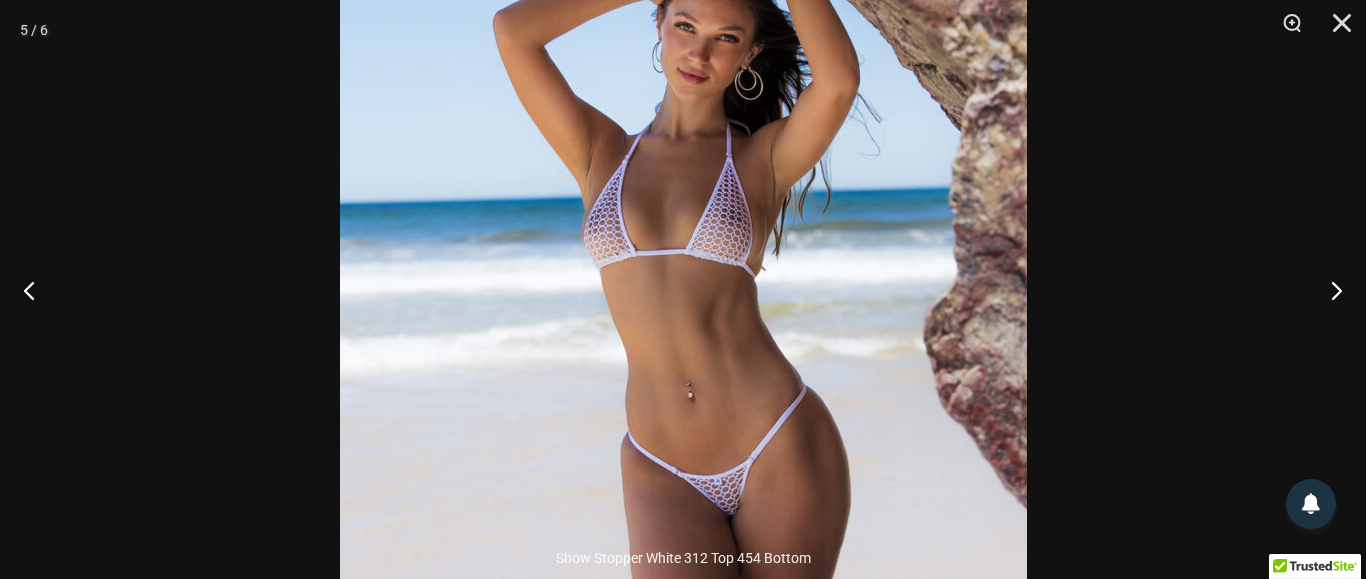 click at bounding box center [683, 289] 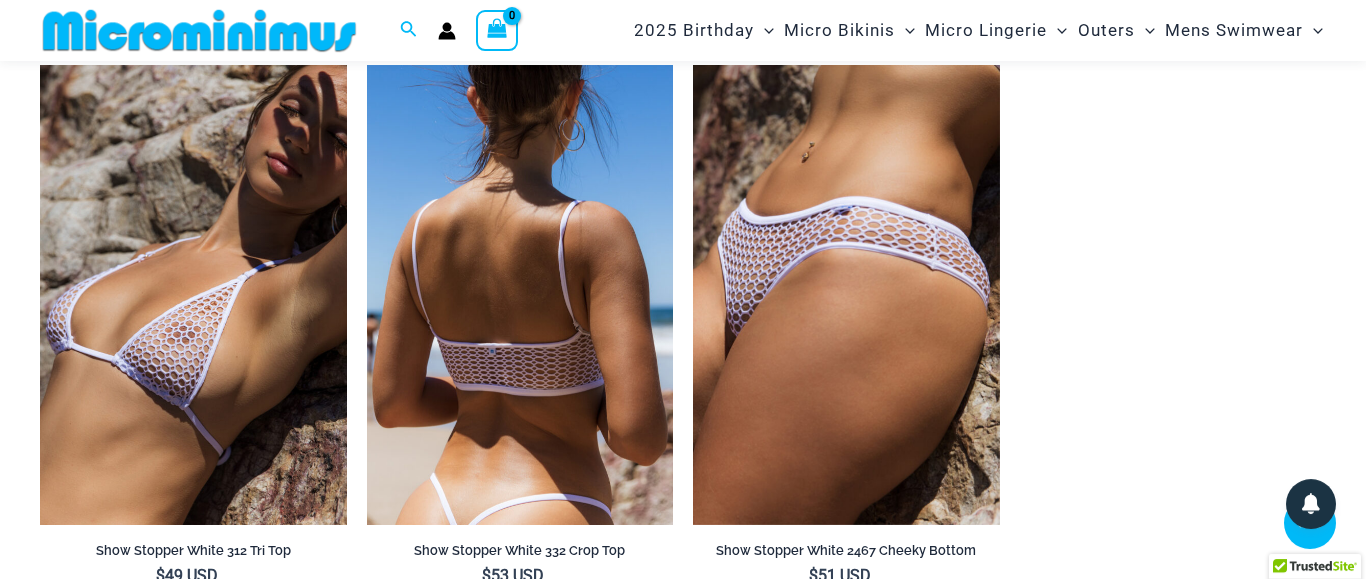 scroll, scrollTop: 1820, scrollLeft: 0, axis: vertical 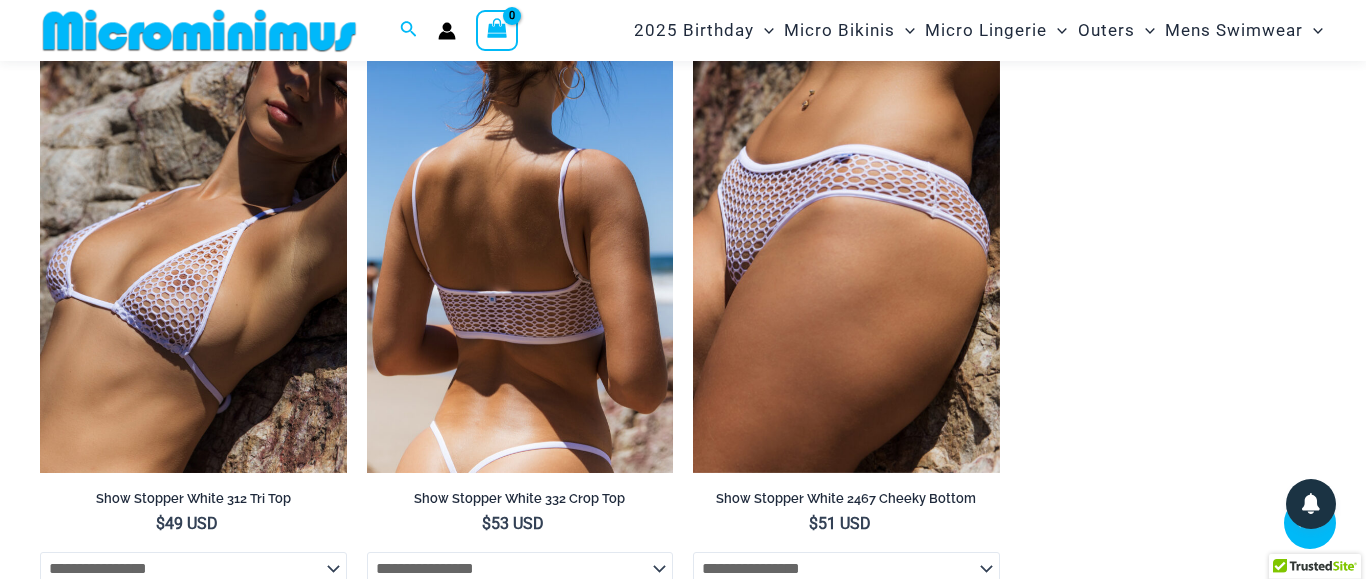 click at bounding box center [520, 243] 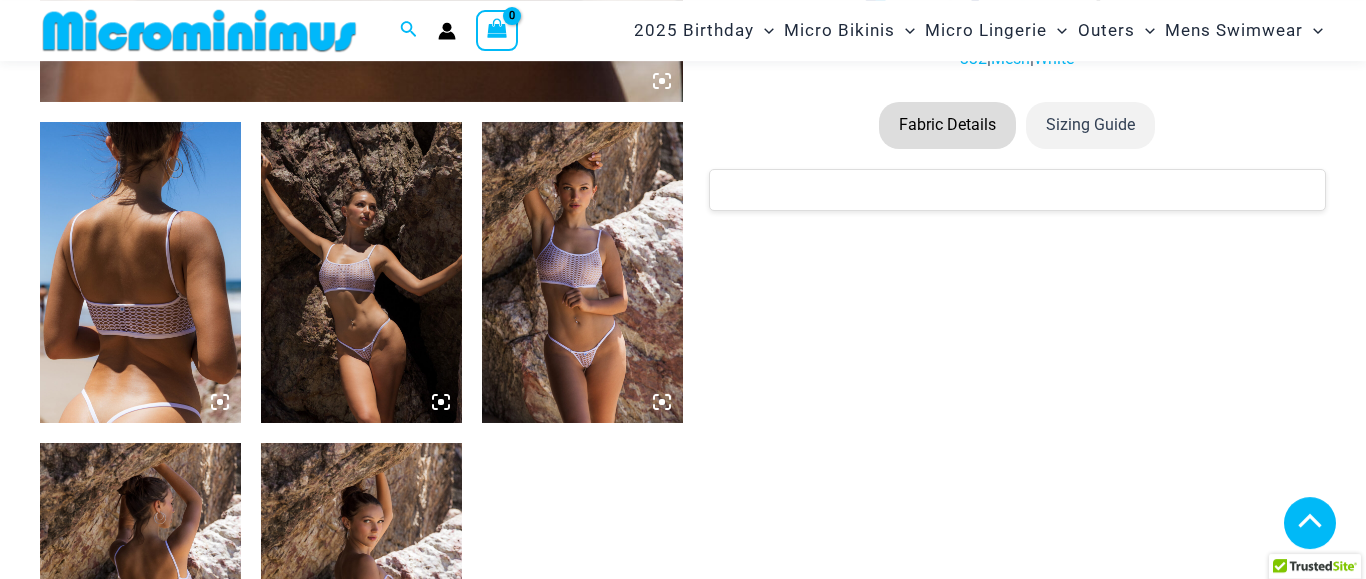 scroll, scrollTop: 1013, scrollLeft: 0, axis: vertical 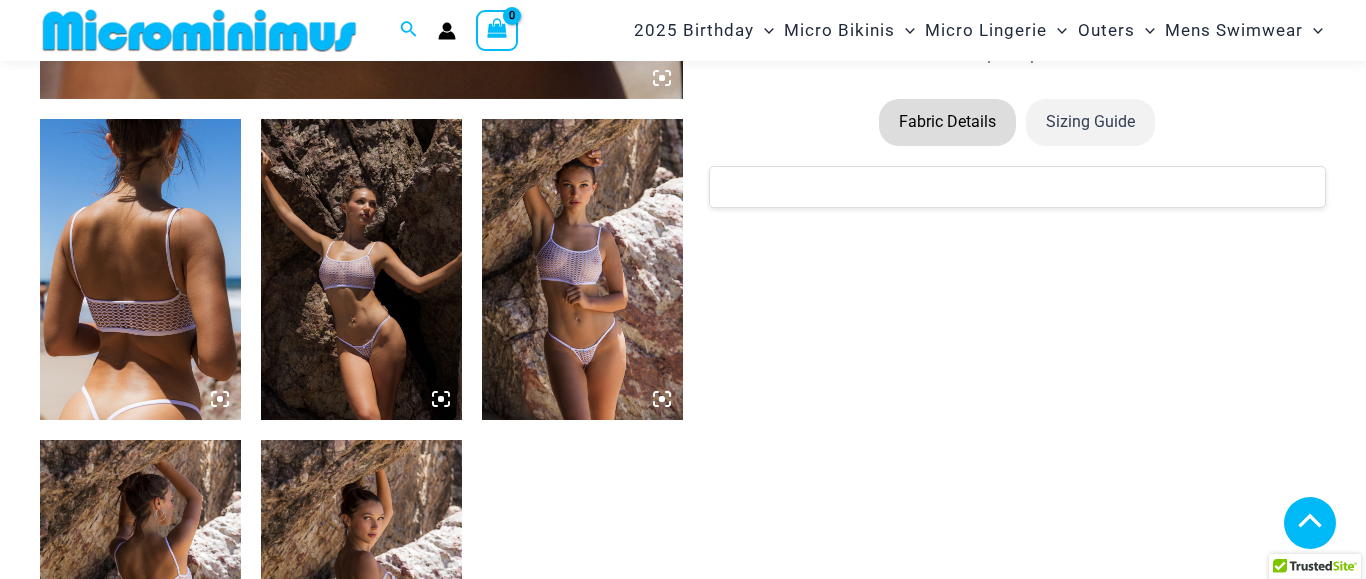 click at bounding box center [582, 269] 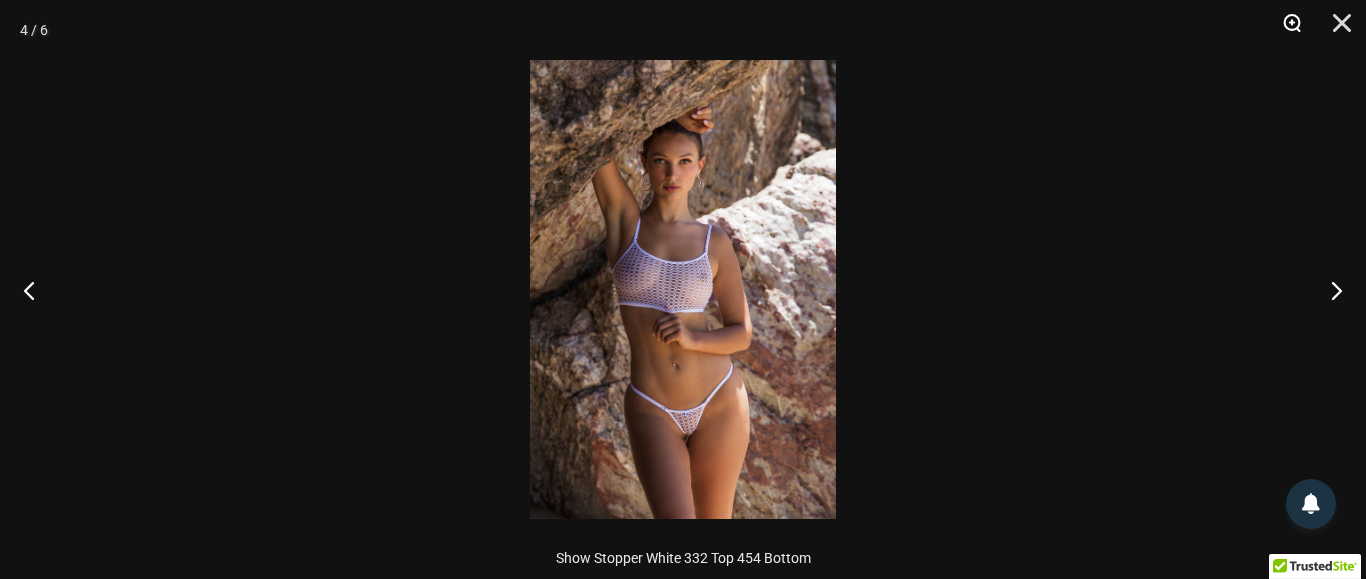 click at bounding box center (1285, 30) 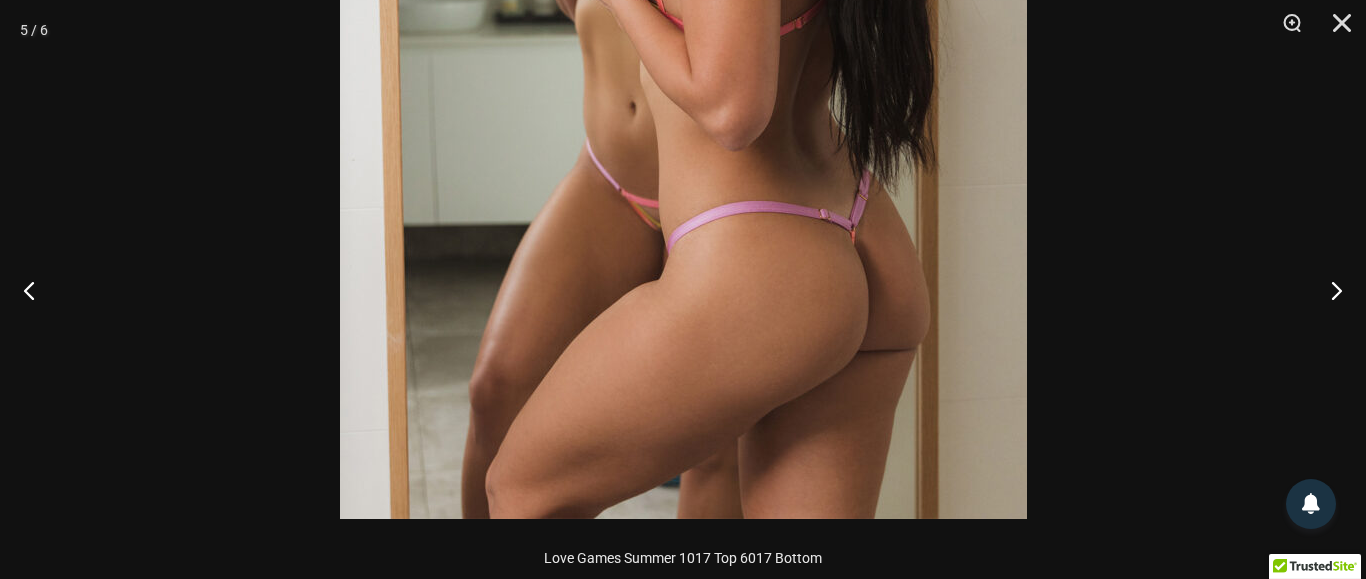 scroll, scrollTop: 1412, scrollLeft: 0, axis: vertical 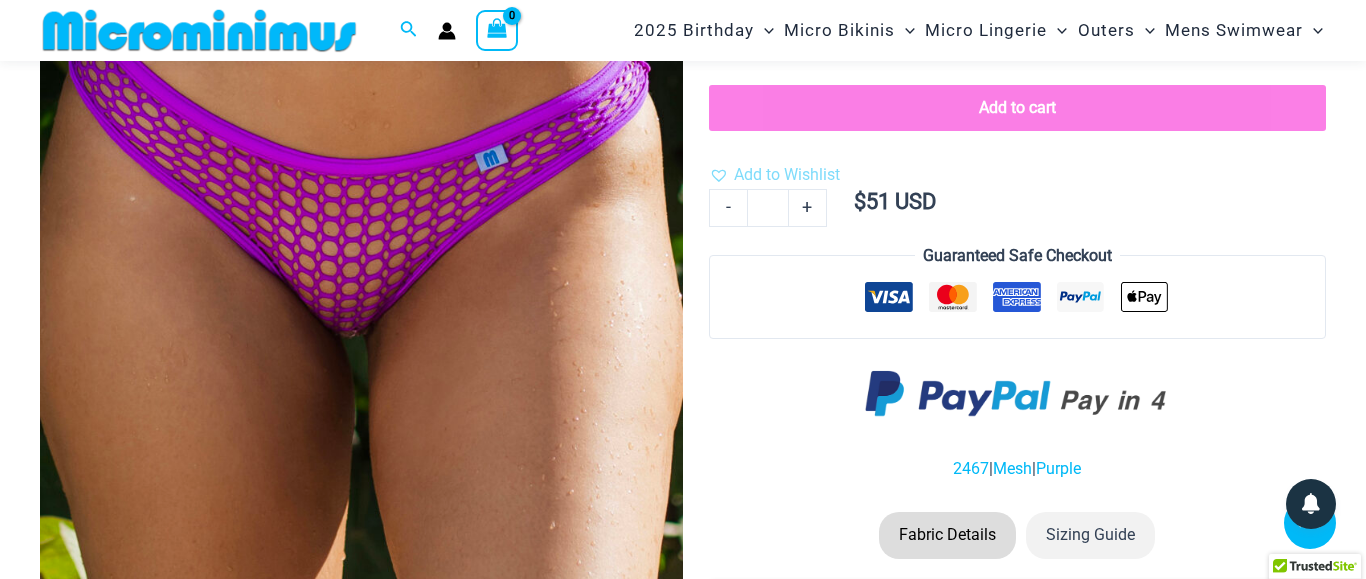 click at bounding box center [361, 237] 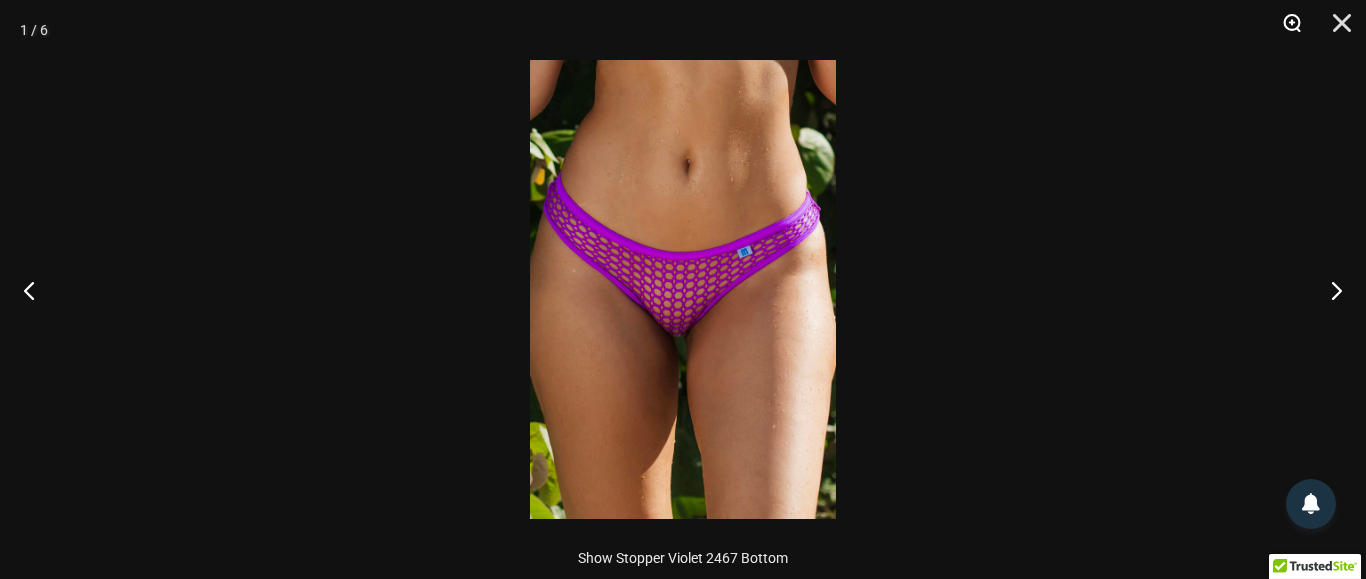 click at bounding box center [1285, 30] 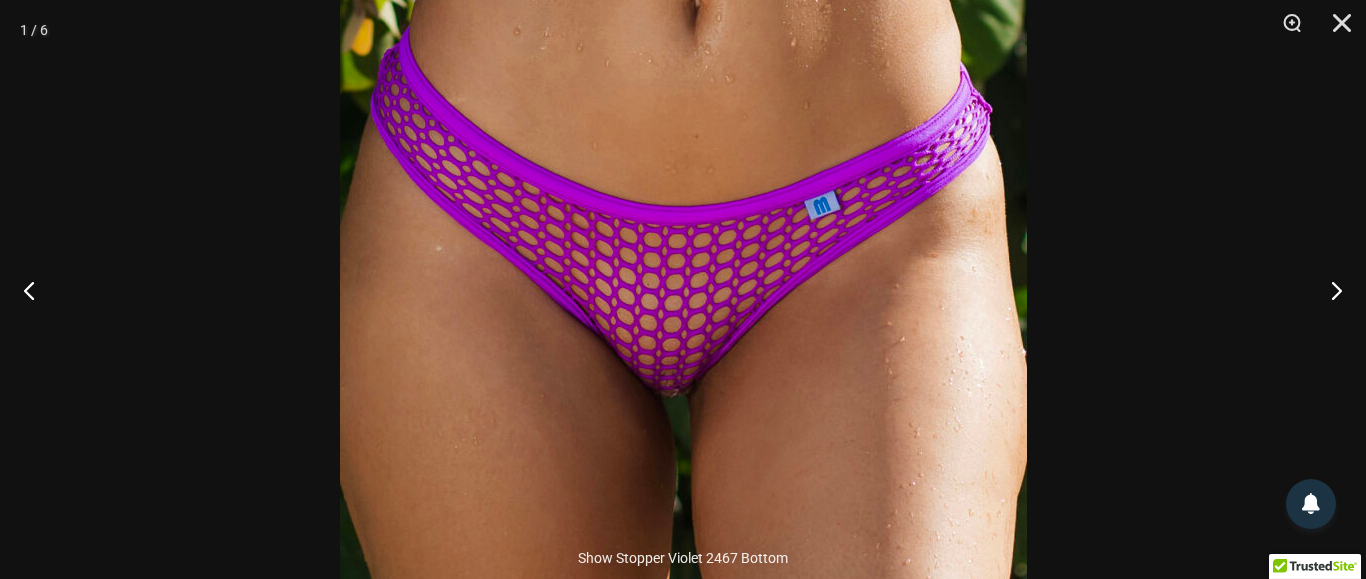 click at bounding box center [683, 289] 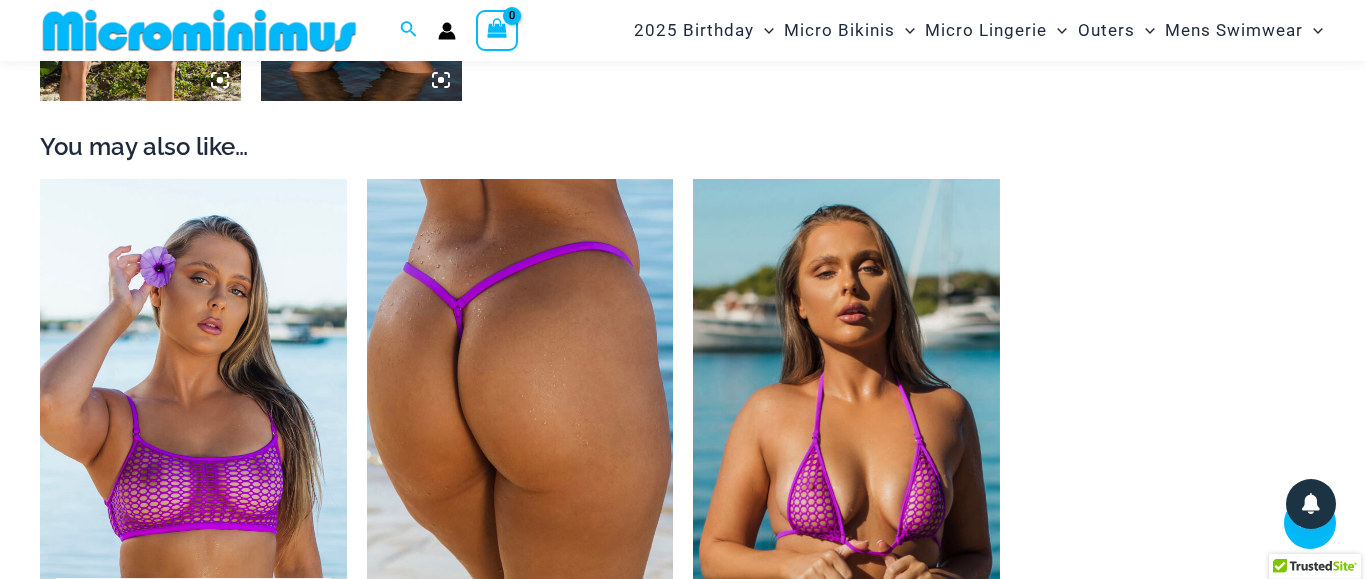 scroll, scrollTop: 1718, scrollLeft: 0, axis: vertical 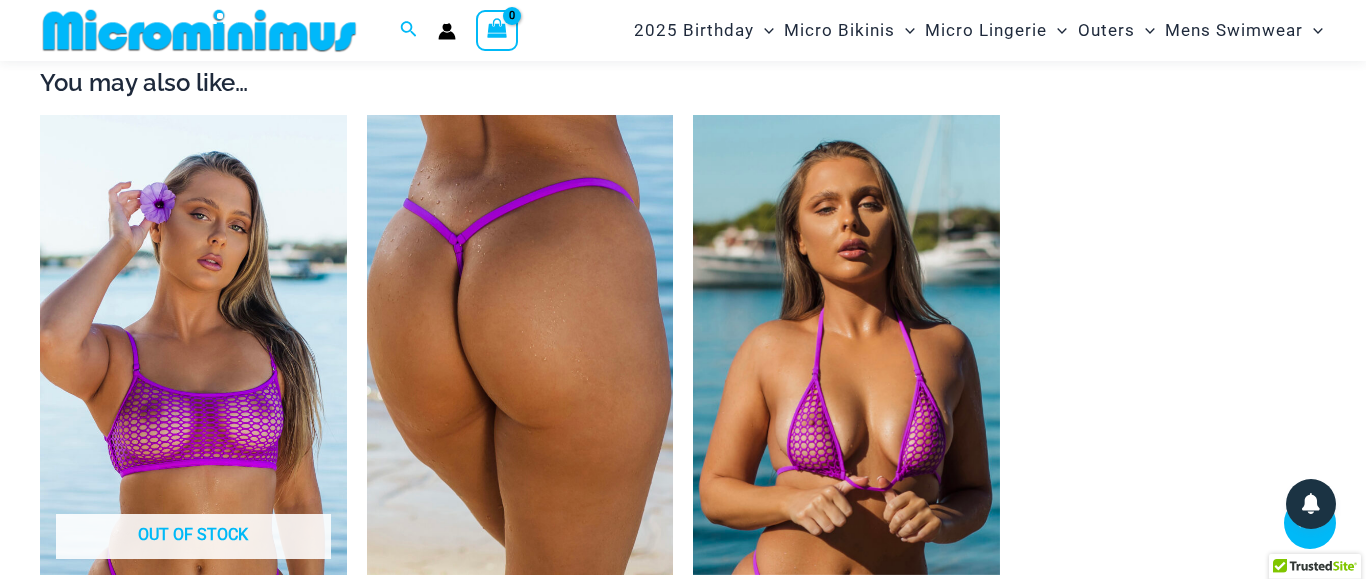 click at bounding box center [520, 345] 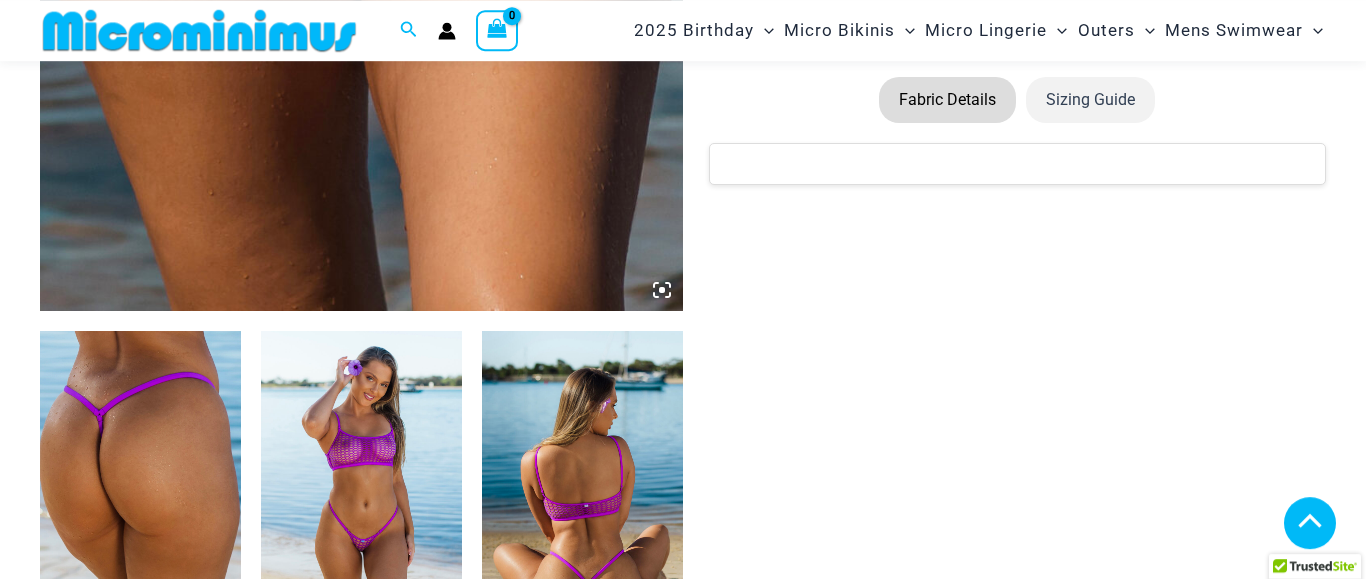 scroll, scrollTop: 1004, scrollLeft: 0, axis: vertical 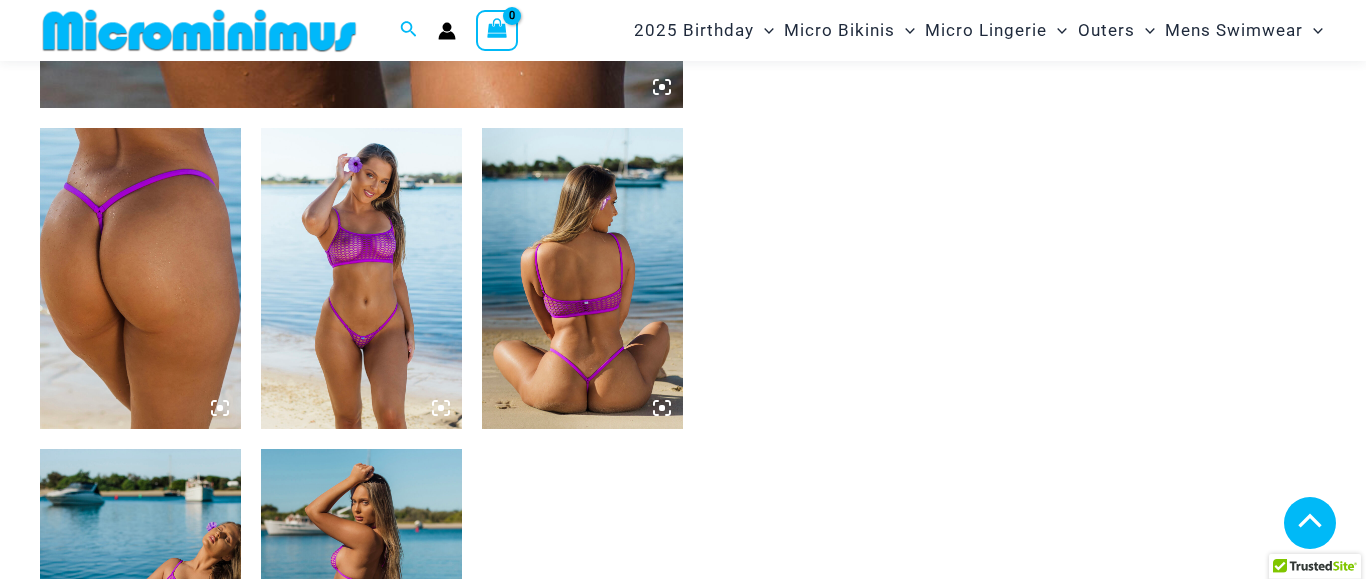 click at bounding box center [140, 278] 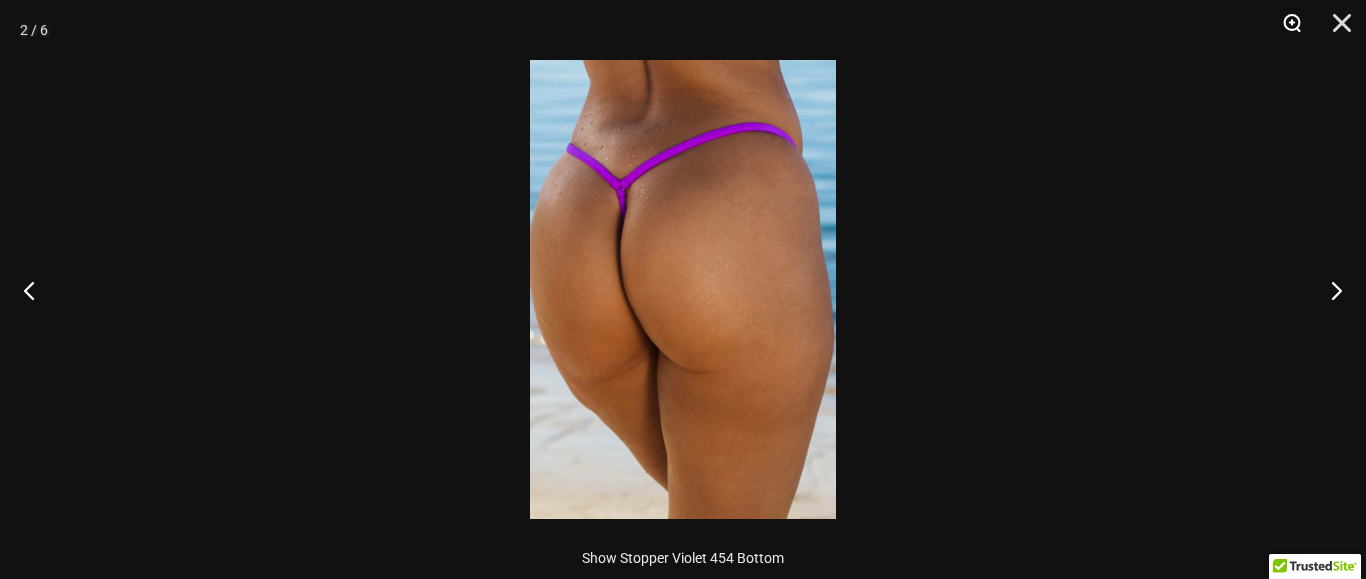 click at bounding box center (1285, 30) 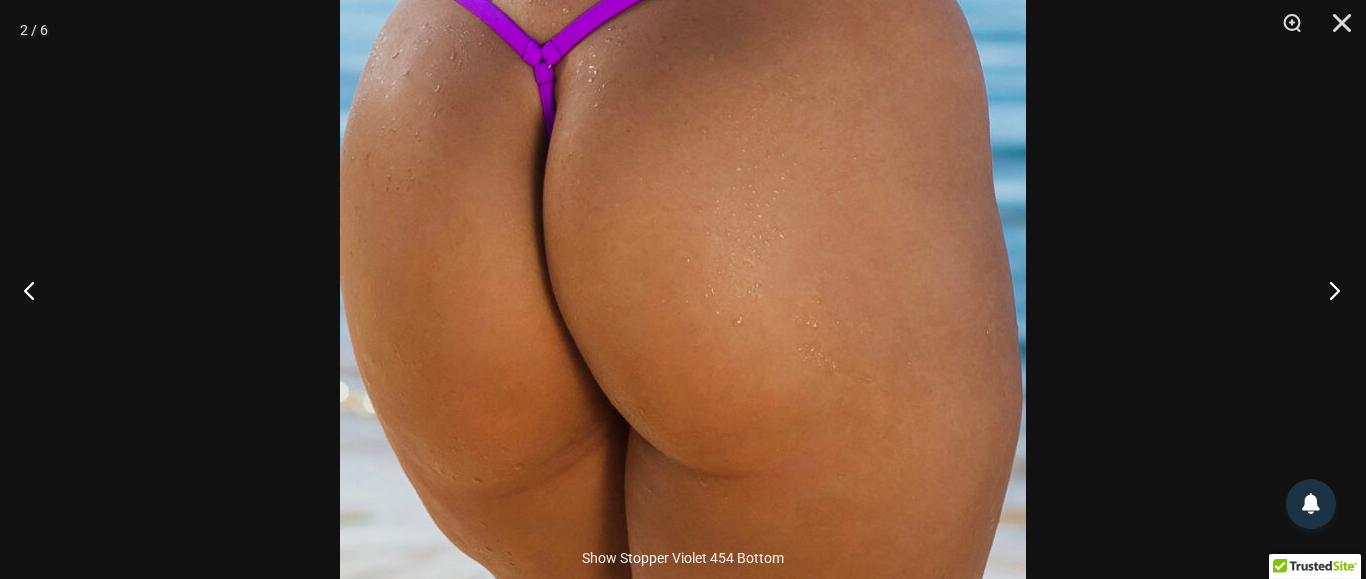 click at bounding box center (1328, 290) 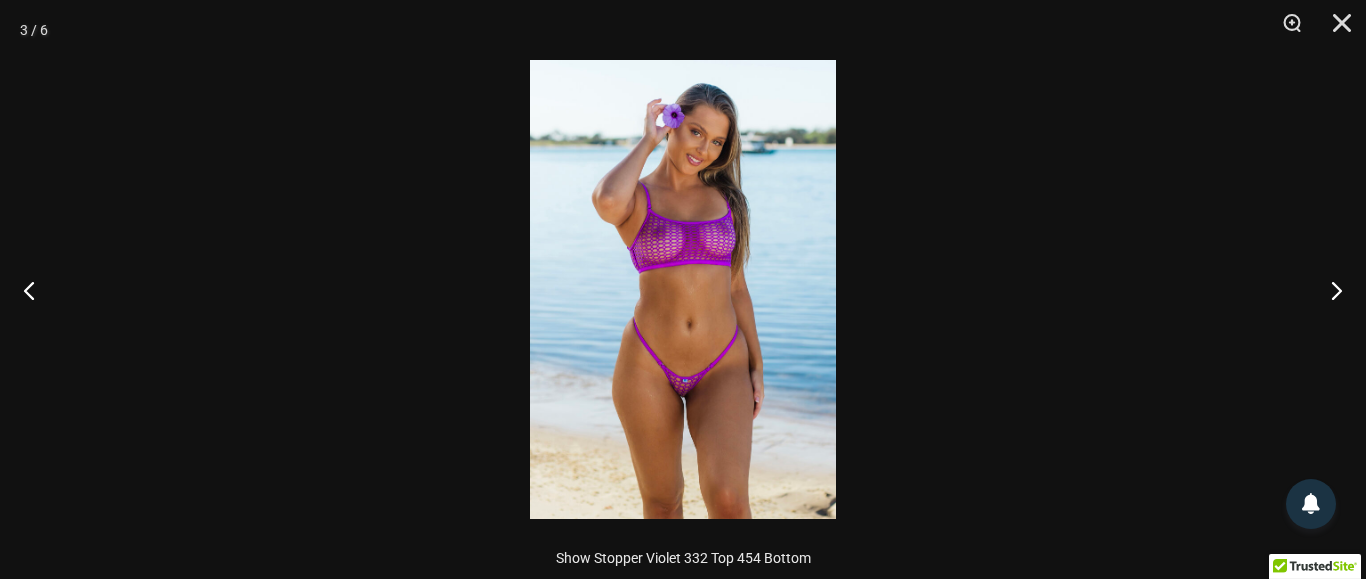 click at bounding box center (683, 289) 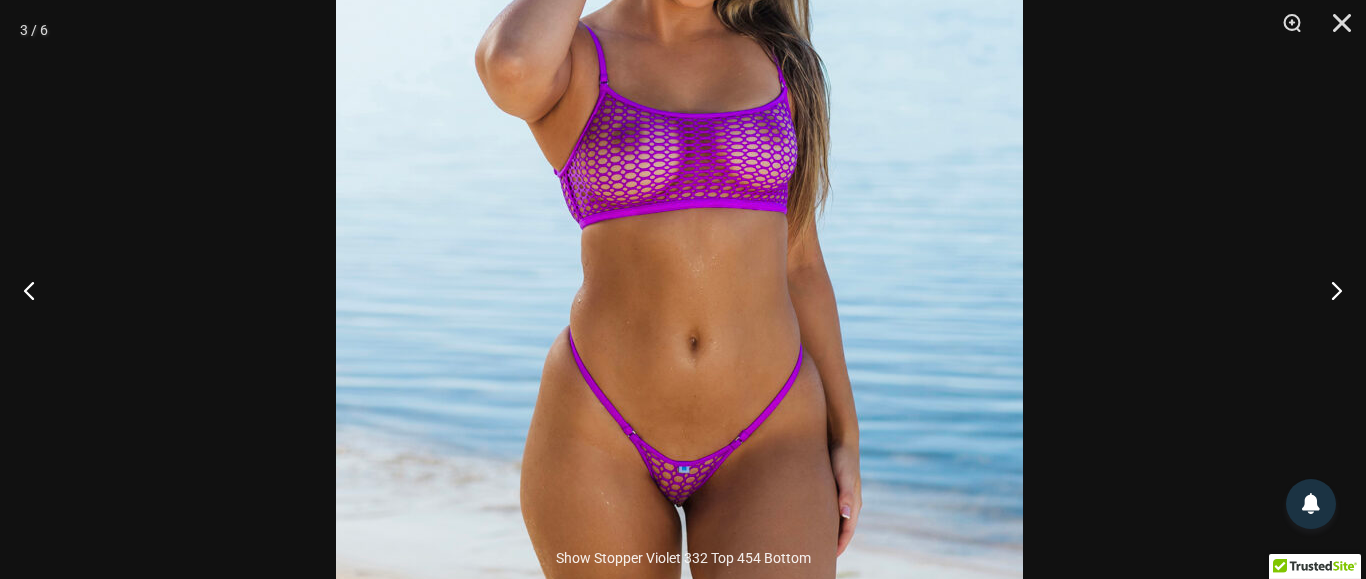 click at bounding box center (679, 265) 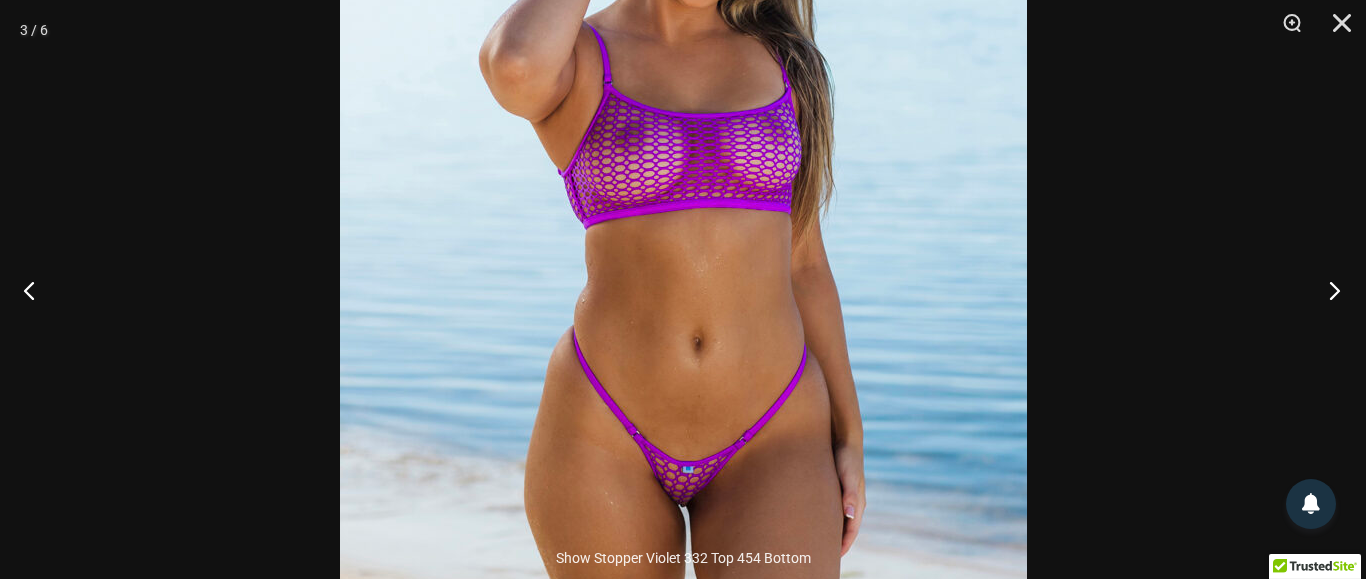 click at bounding box center (1328, 290) 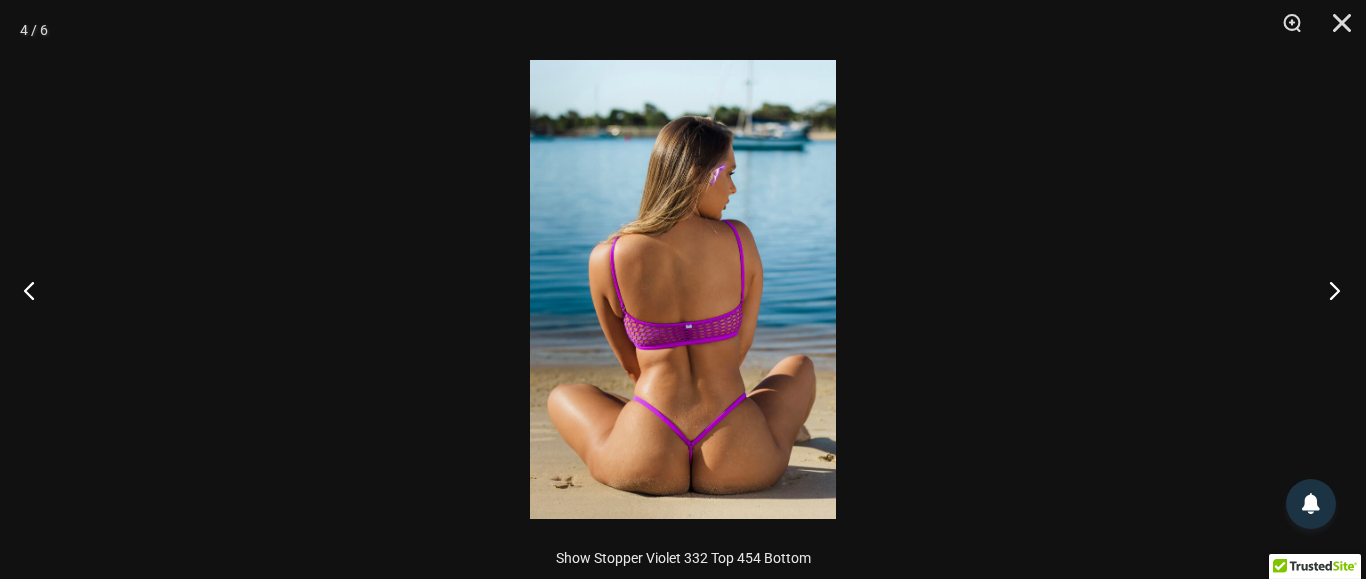 click at bounding box center (1328, 290) 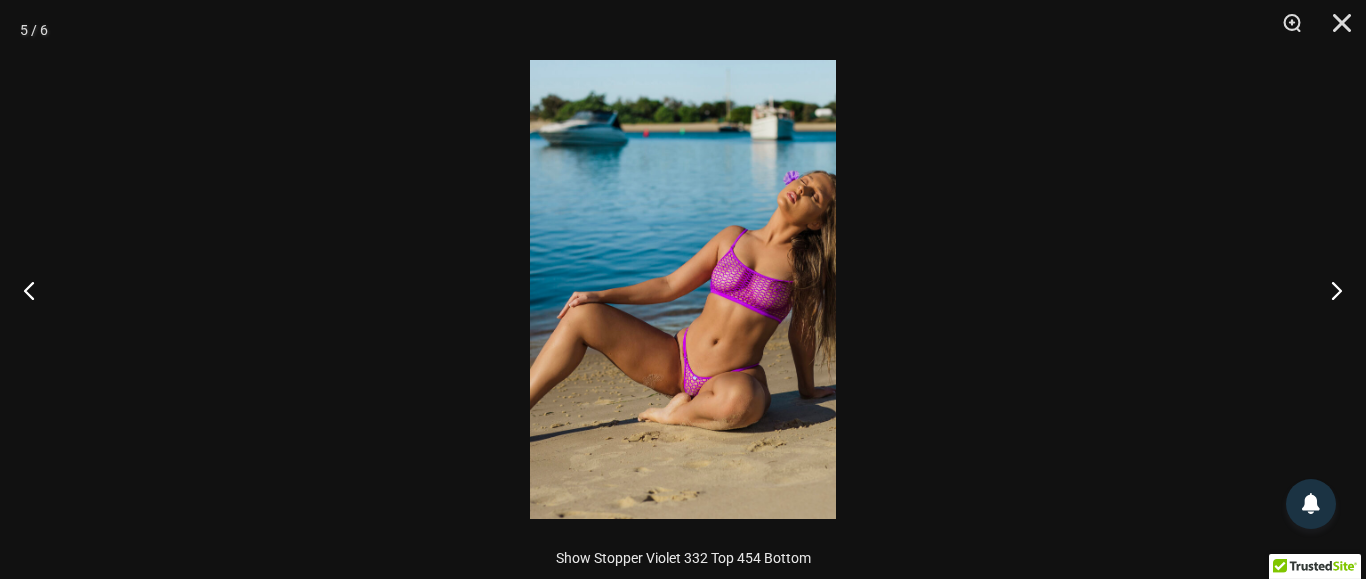 click at bounding box center (683, 289) 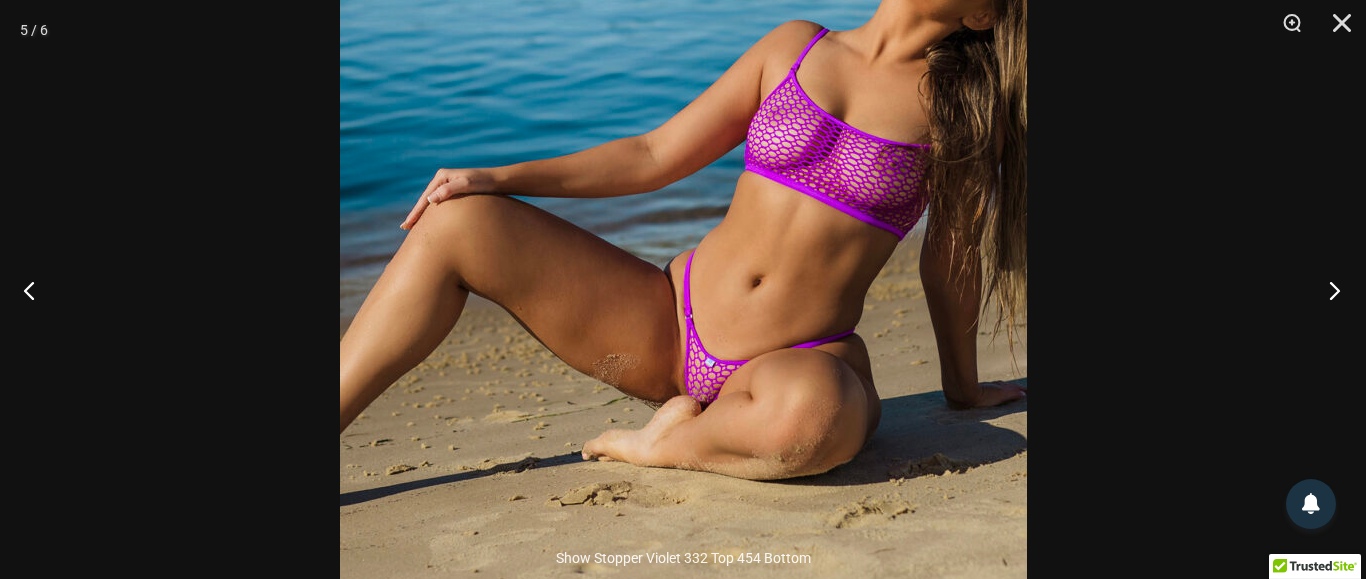 click at bounding box center (1328, 290) 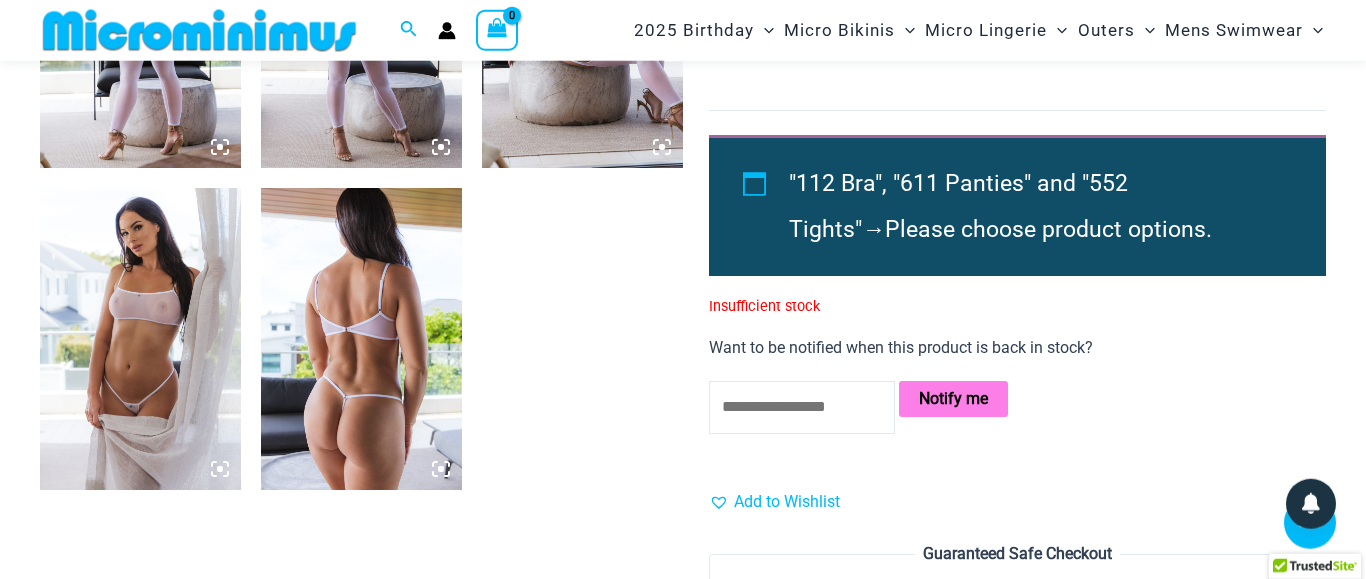 scroll, scrollTop: 1310, scrollLeft: 0, axis: vertical 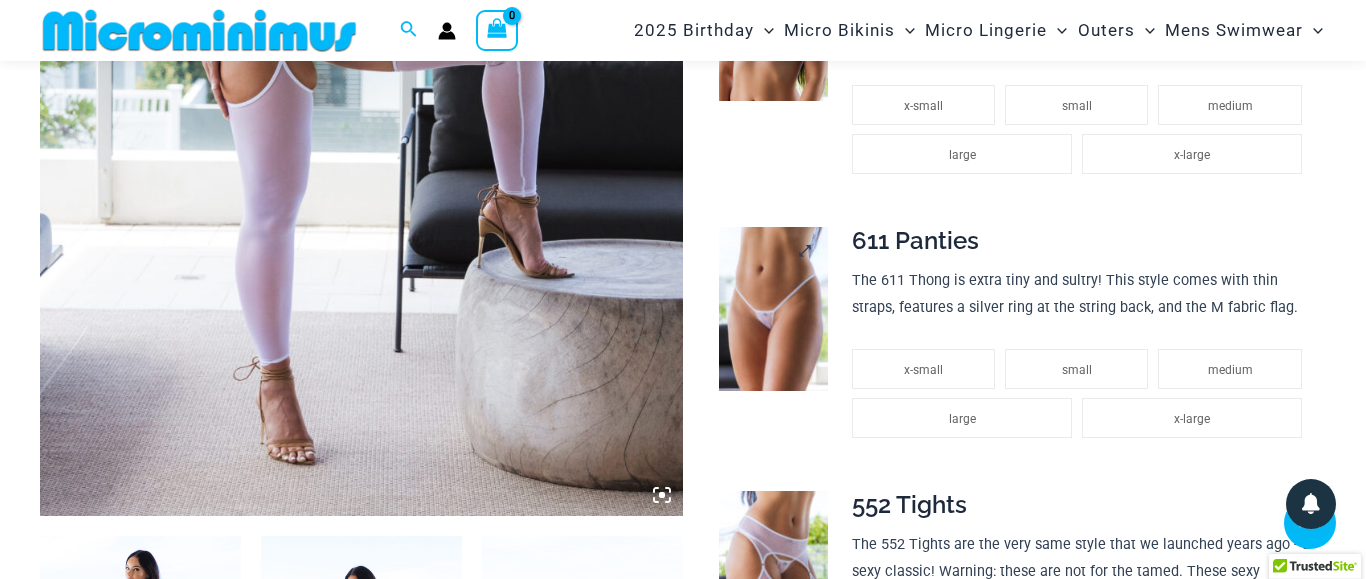 click at bounding box center [773, 309] 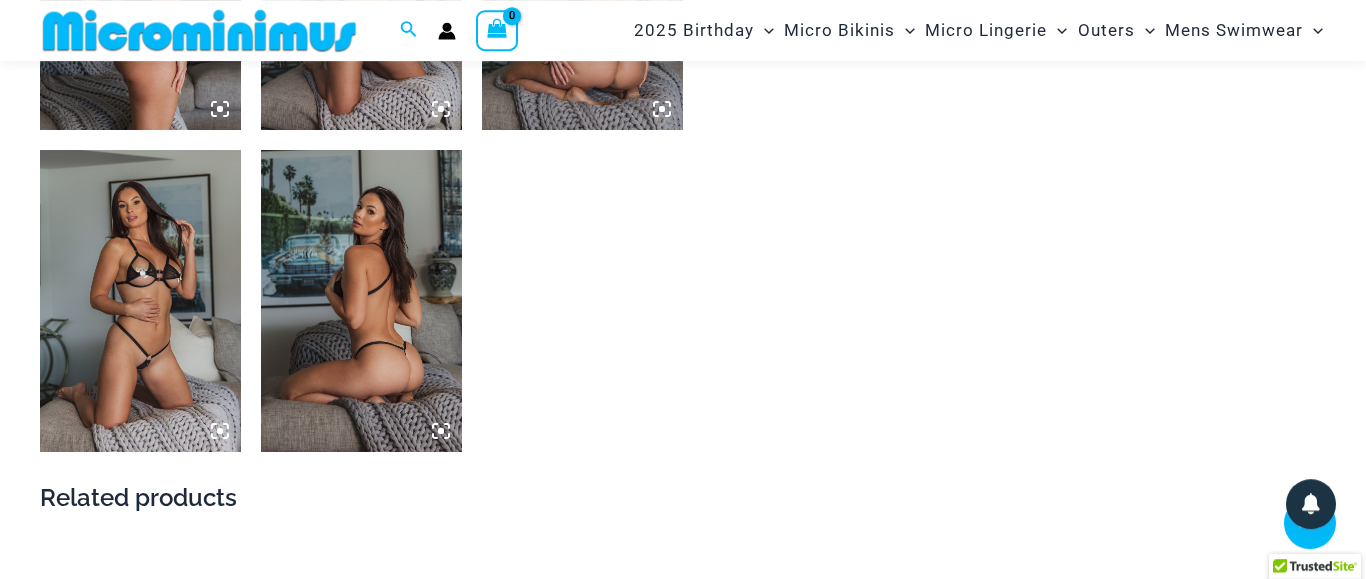 scroll, scrollTop: 1208, scrollLeft: 0, axis: vertical 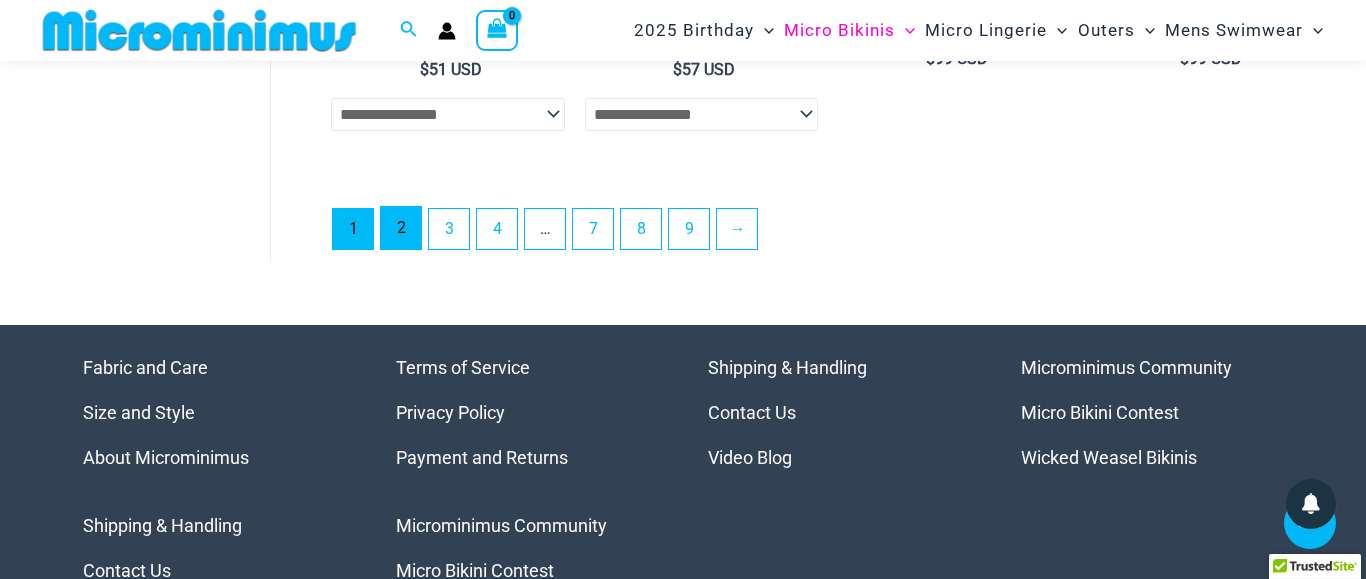 drag, startPoint x: 402, startPoint y: 273, endPoint x: 436, endPoint y: 96, distance: 180.23596 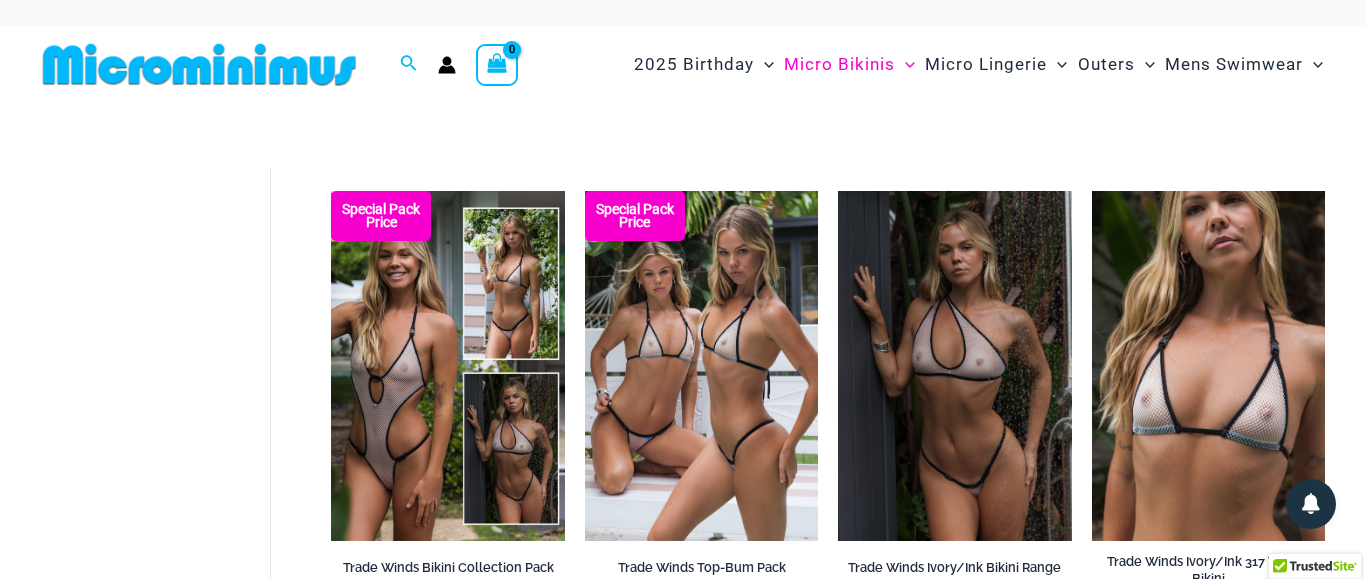 scroll, scrollTop: 0, scrollLeft: 0, axis: both 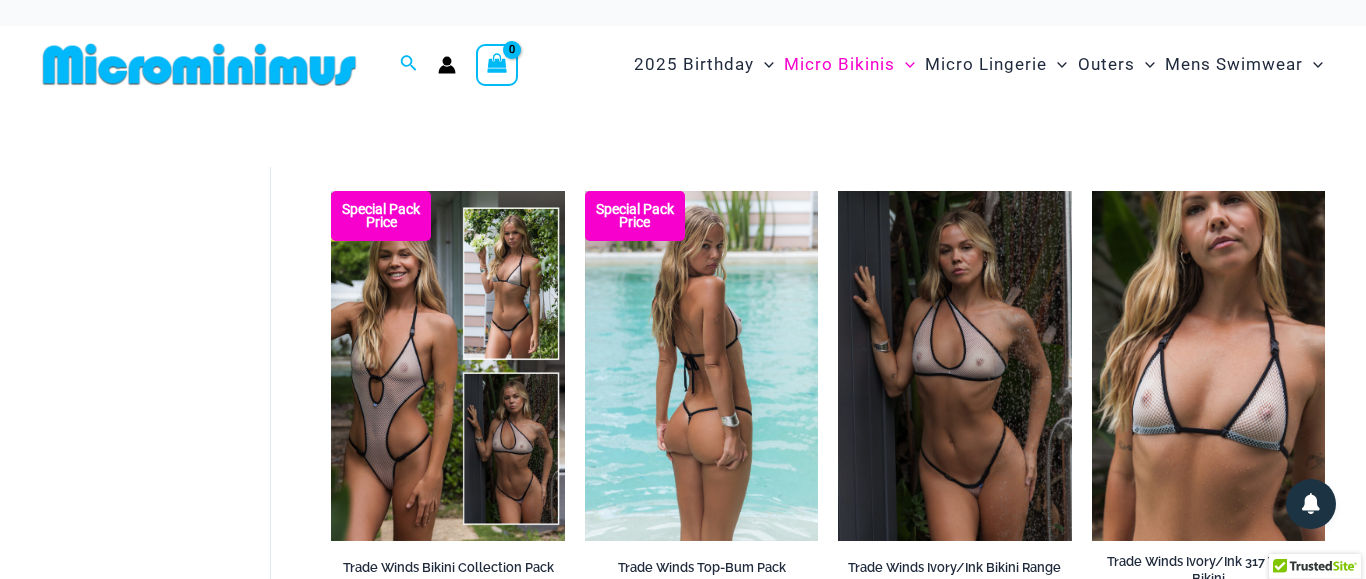 click at bounding box center (701, 366) 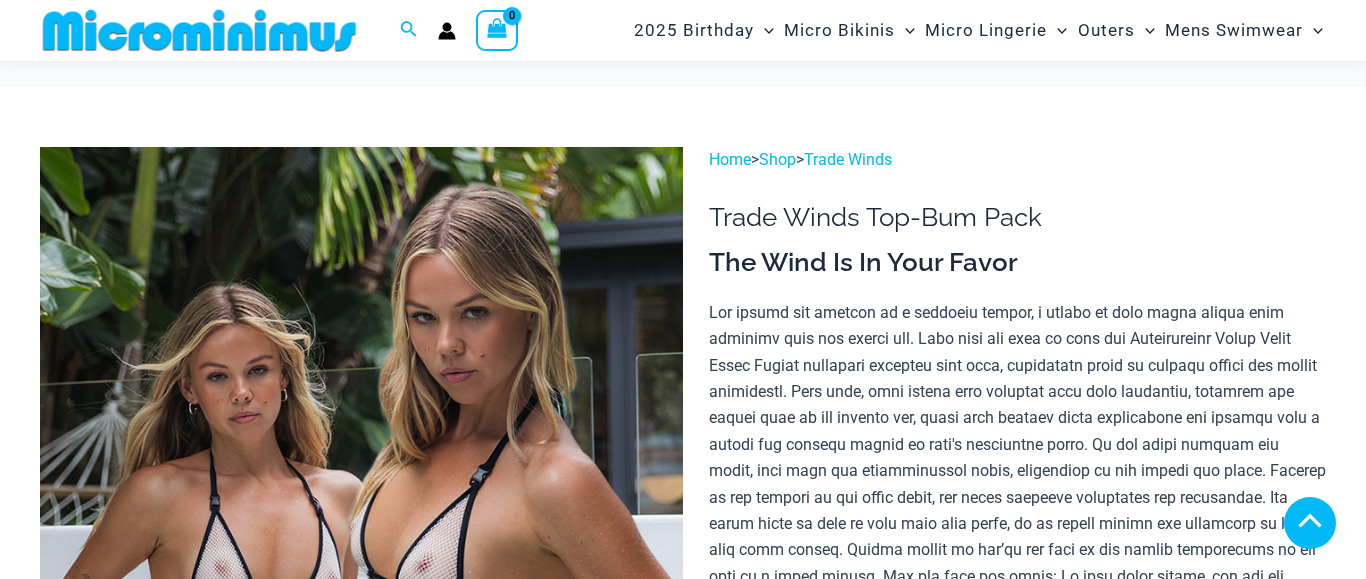 scroll, scrollTop: 393, scrollLeft: 0, axis: vertical 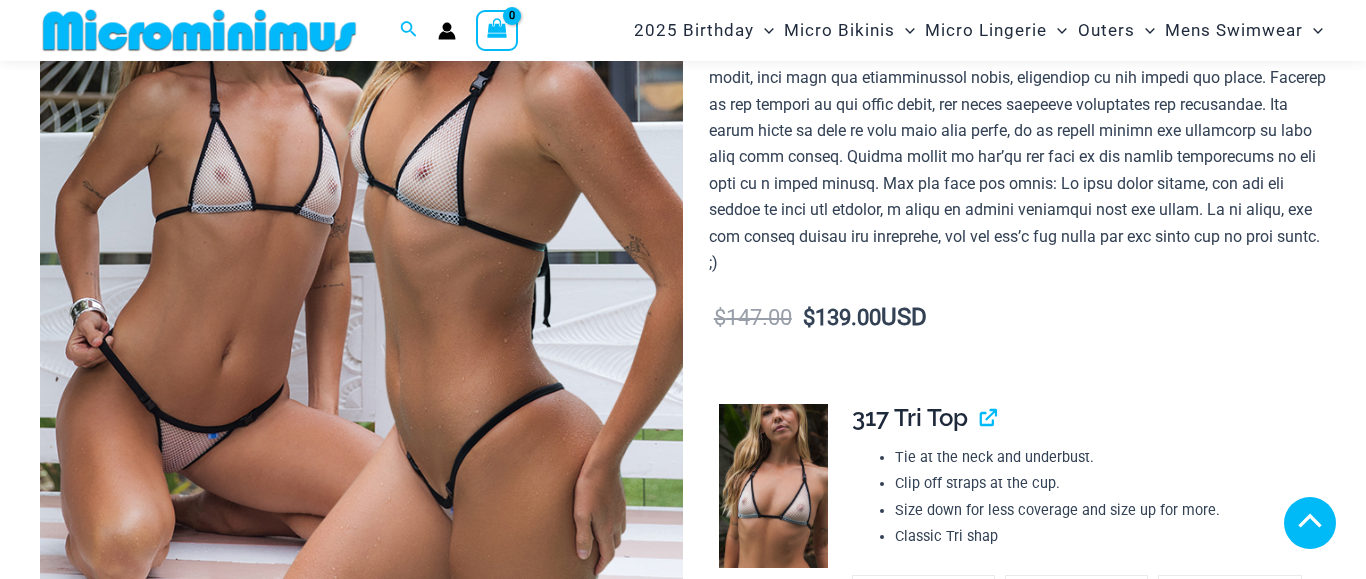 click at bounding box center (361, 236) 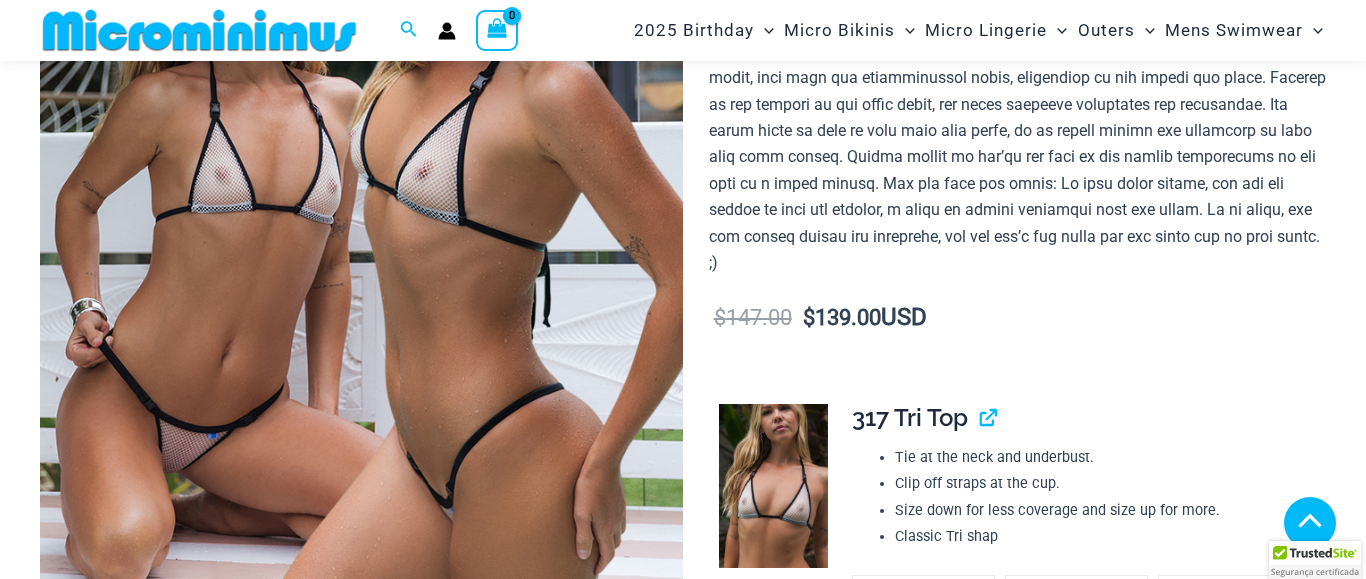 scroll, scrollTop: 393, scrollLeft: 0, axis: vertical 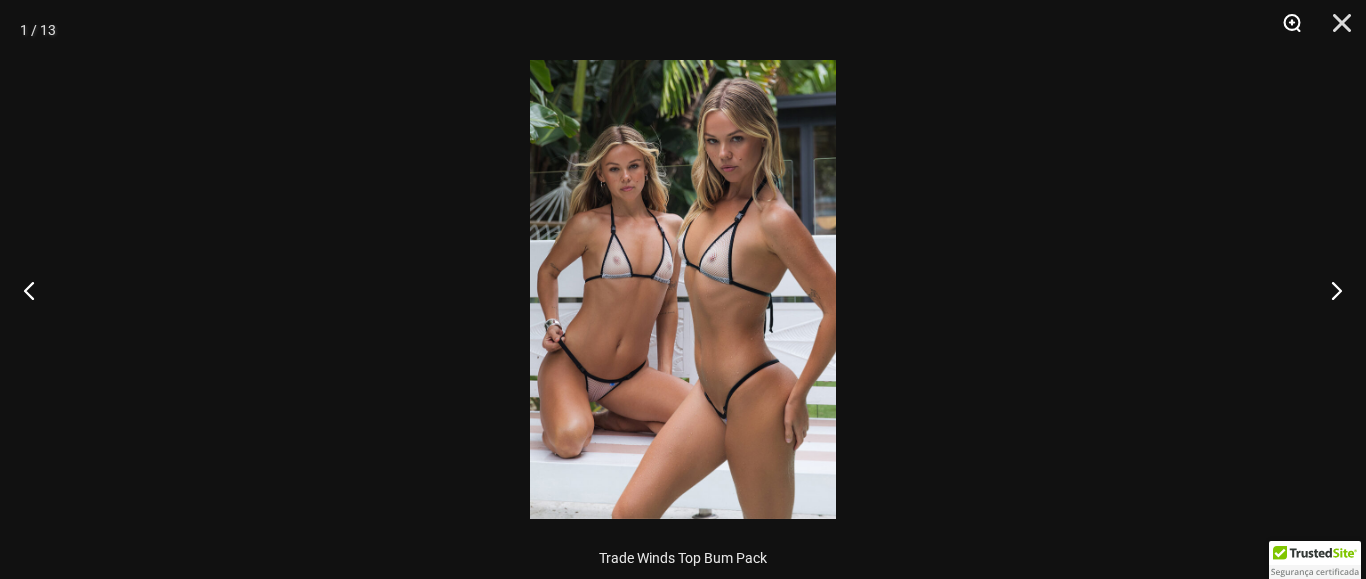 click at bounding box center [1285, 30] 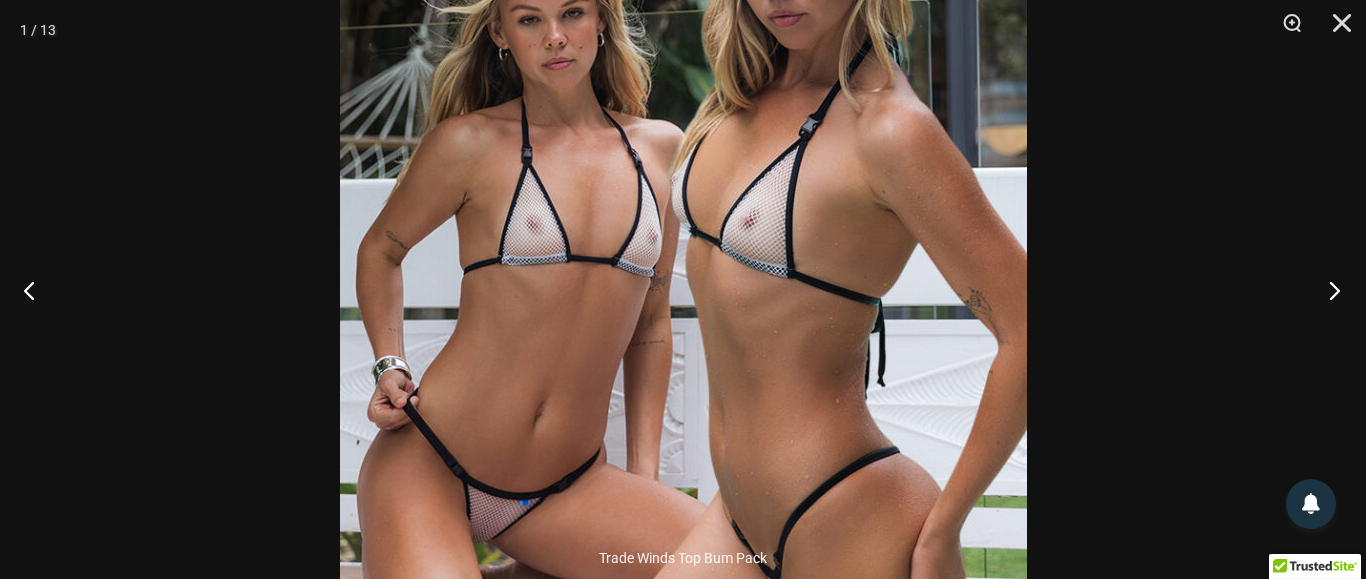 click at bounding box center [1328, 290] 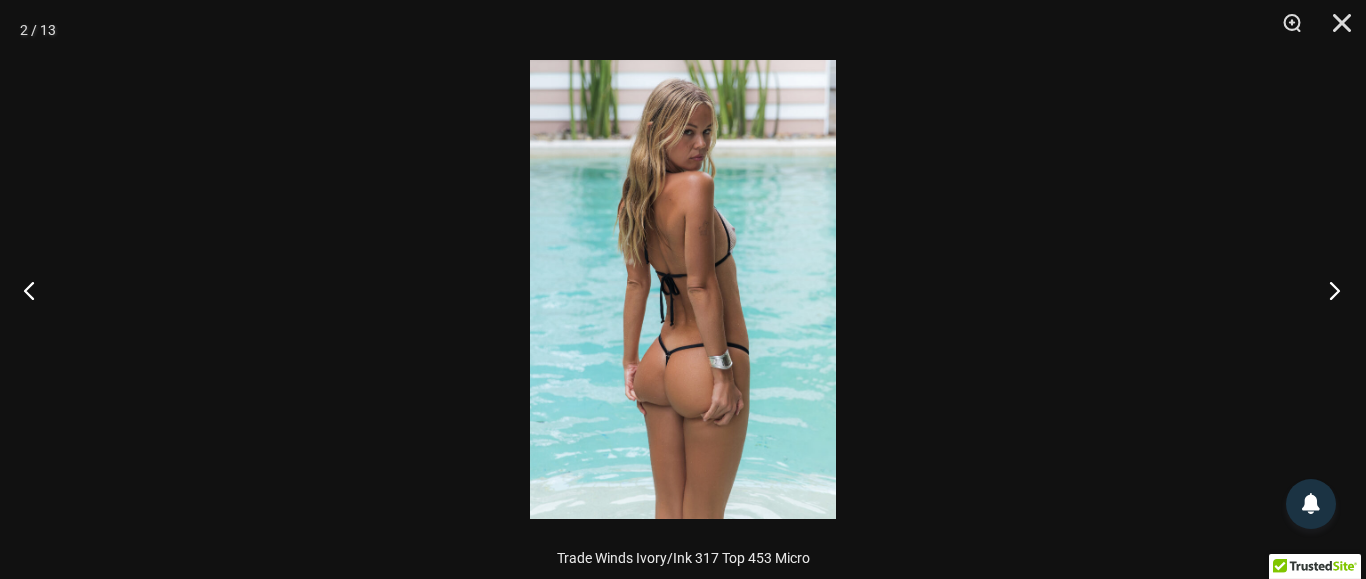 click at bounding box center [1328, 290] 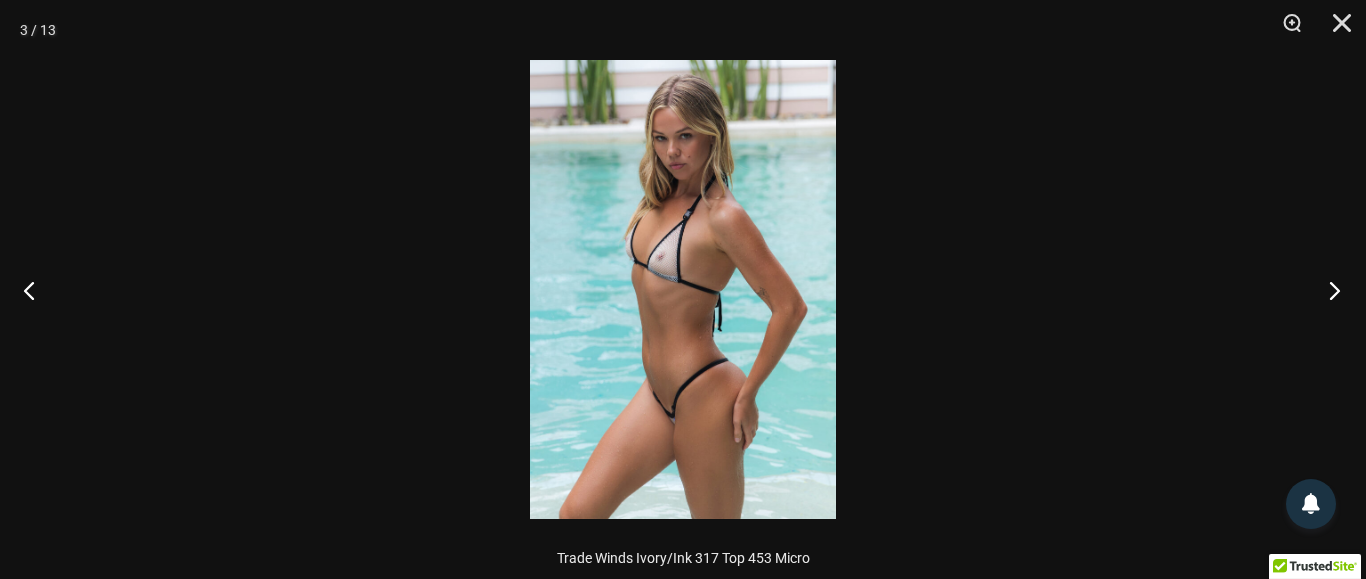 click at bounding box center (1328, 290) 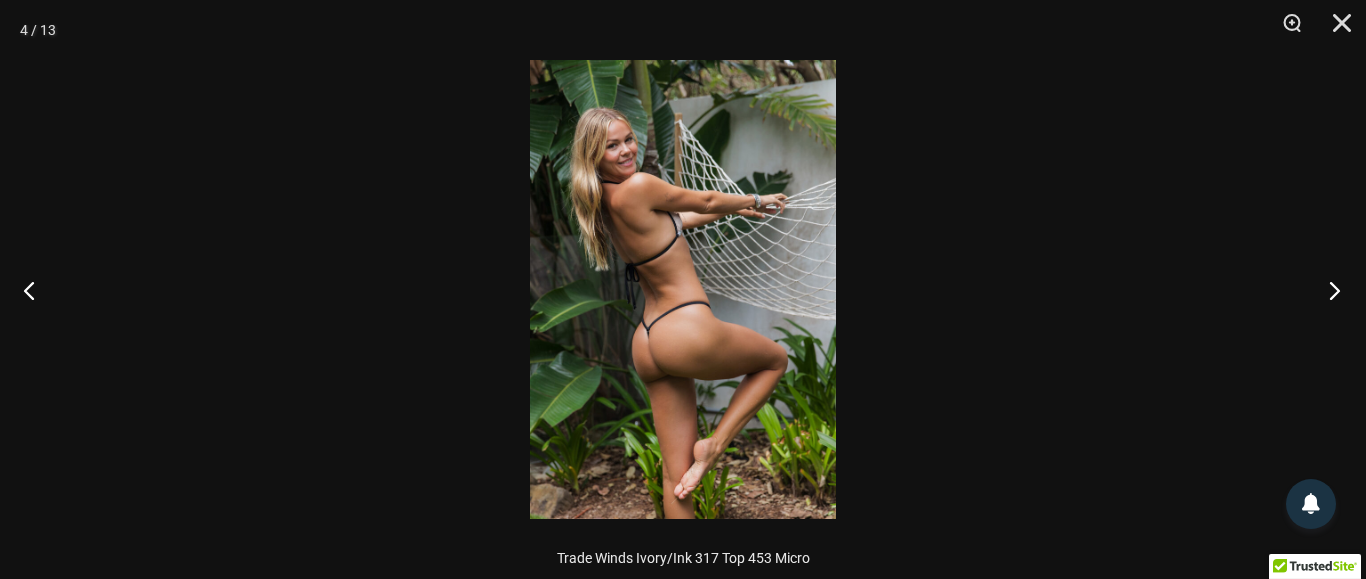 click at bounding box center (1328, 290) 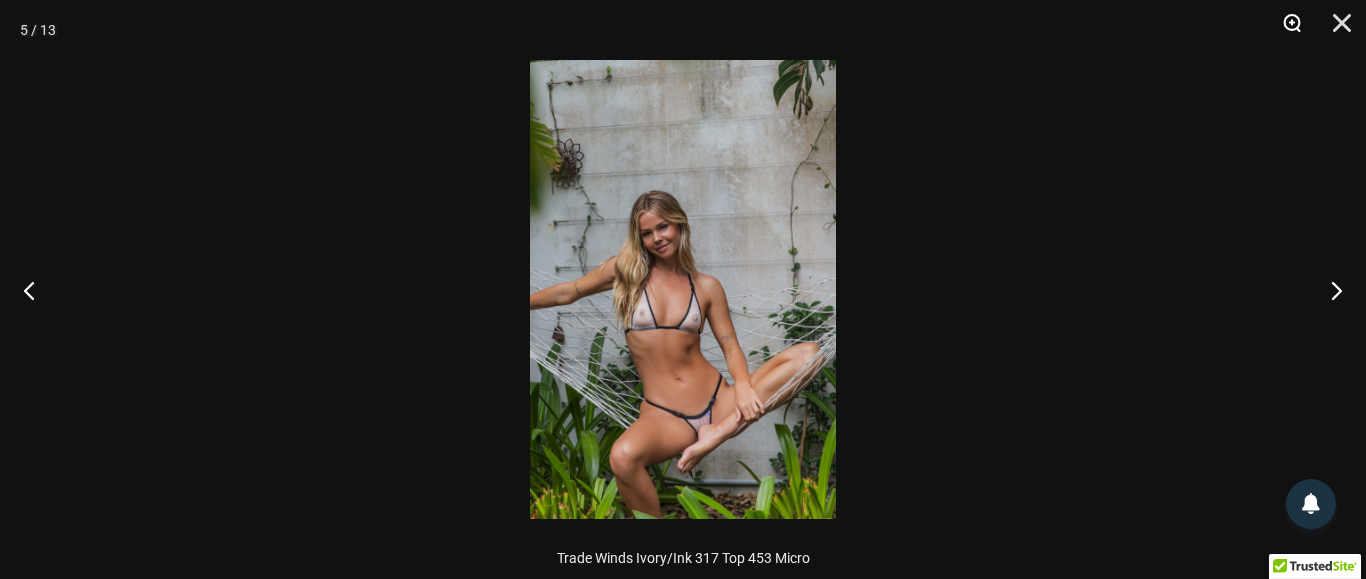 click at bounding box center [1285, 30] 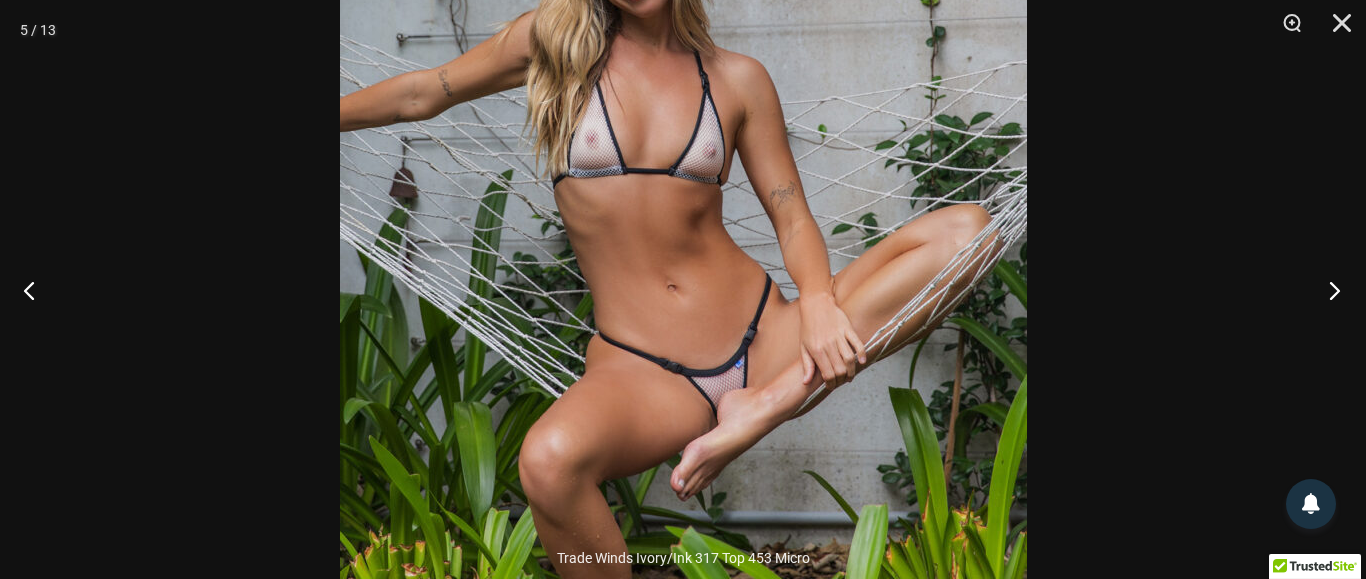click at bounding box center [1328, 290] 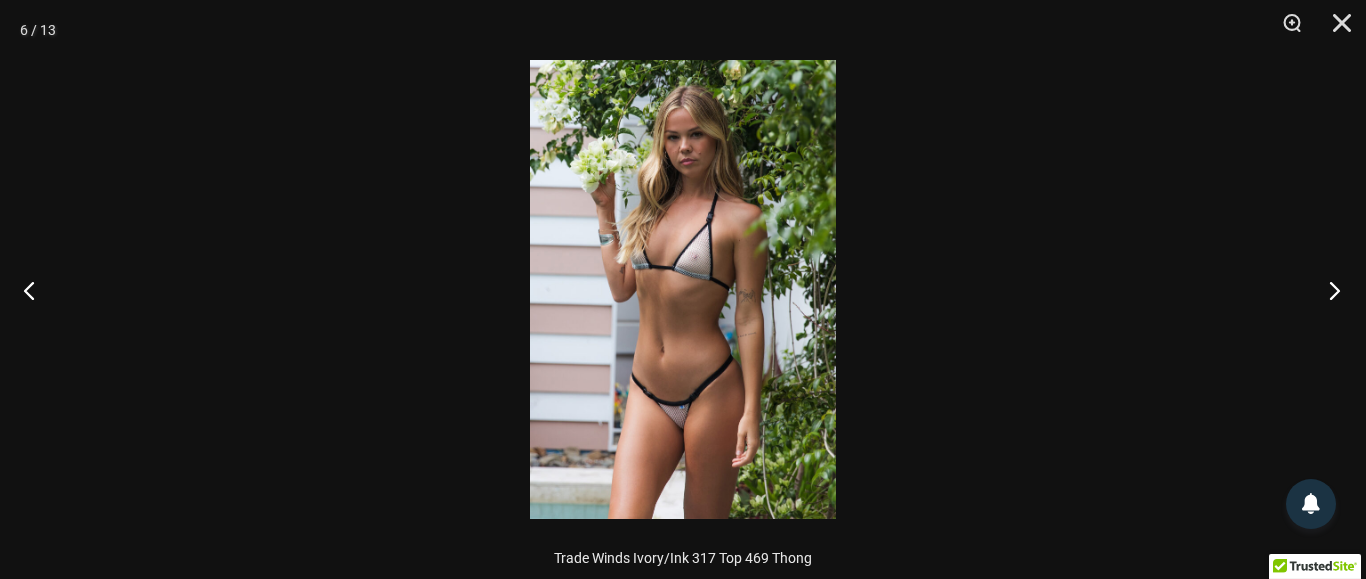 click at bounding box center [1328, 290] 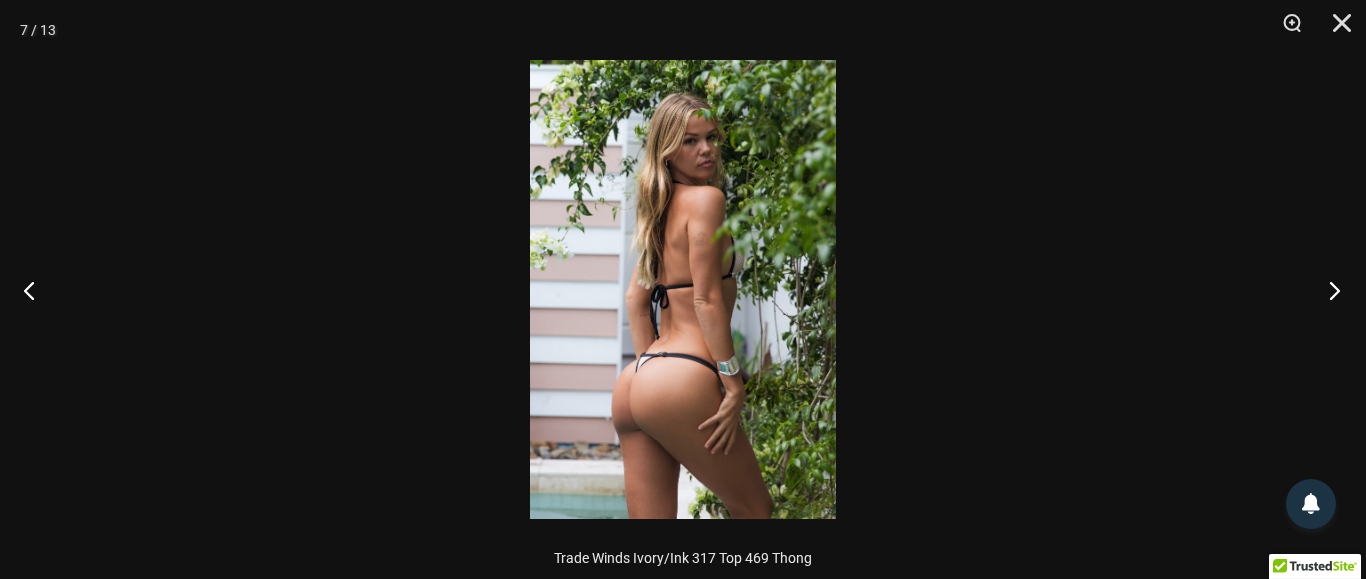 click at bounding box center [1328, 290] 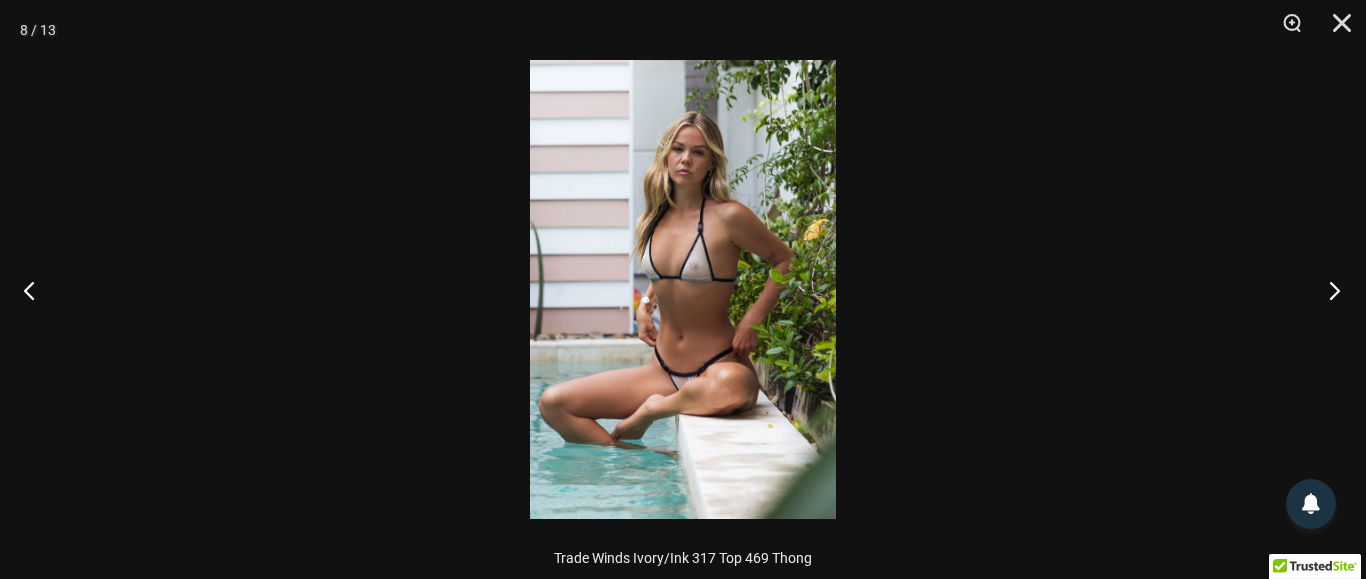click at bounding box center (1328, 290) 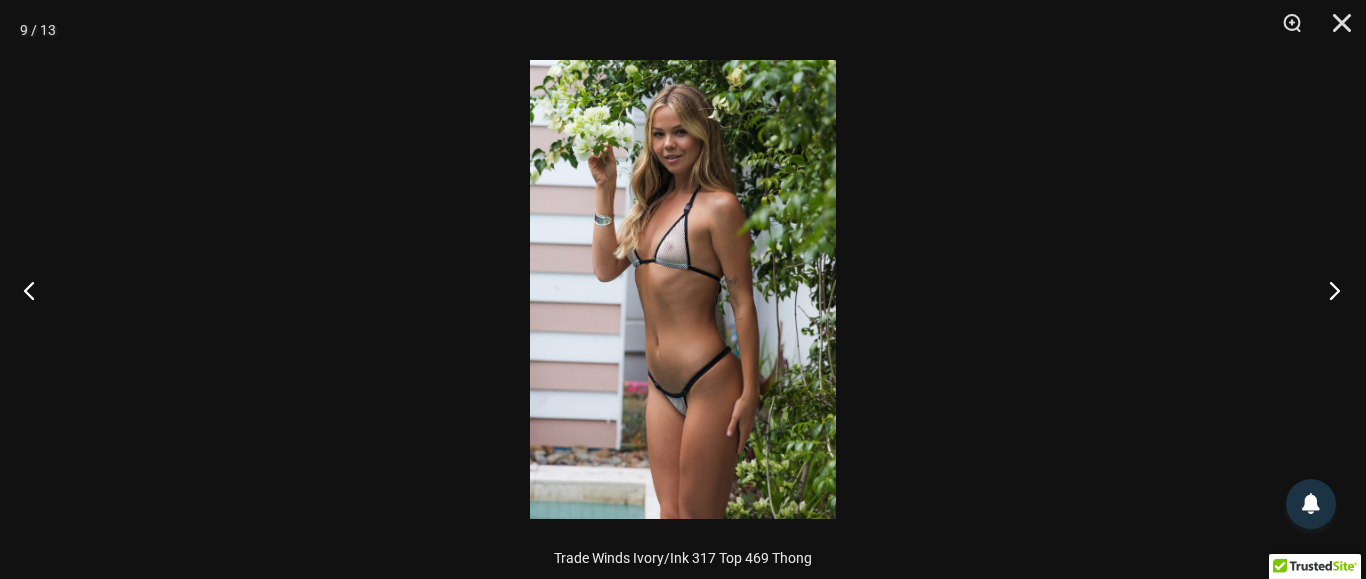 click at bounding box center [1328, 290] 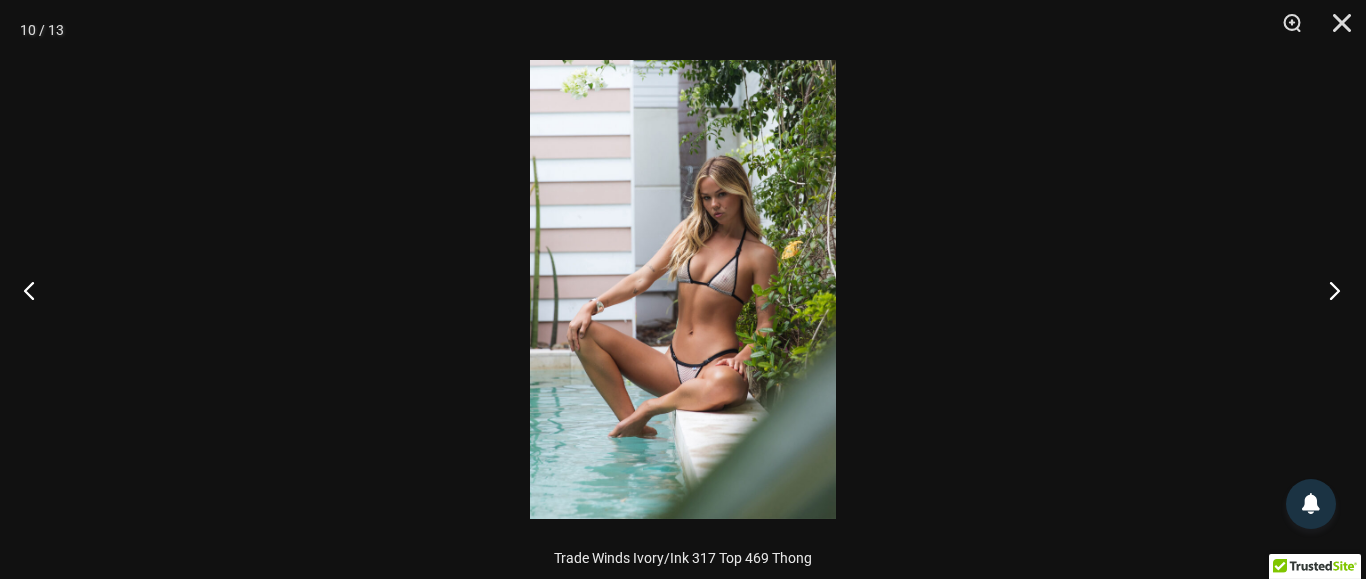 click at bounding box center (1328, 290) 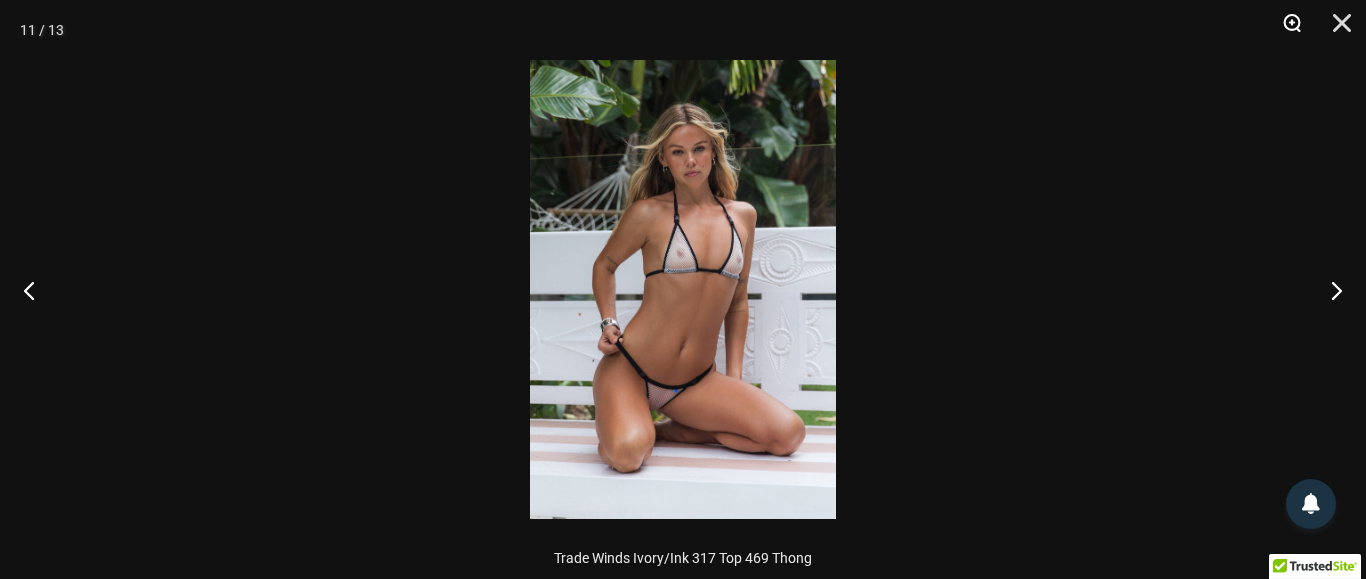 click at bounding box center [1285, 30] 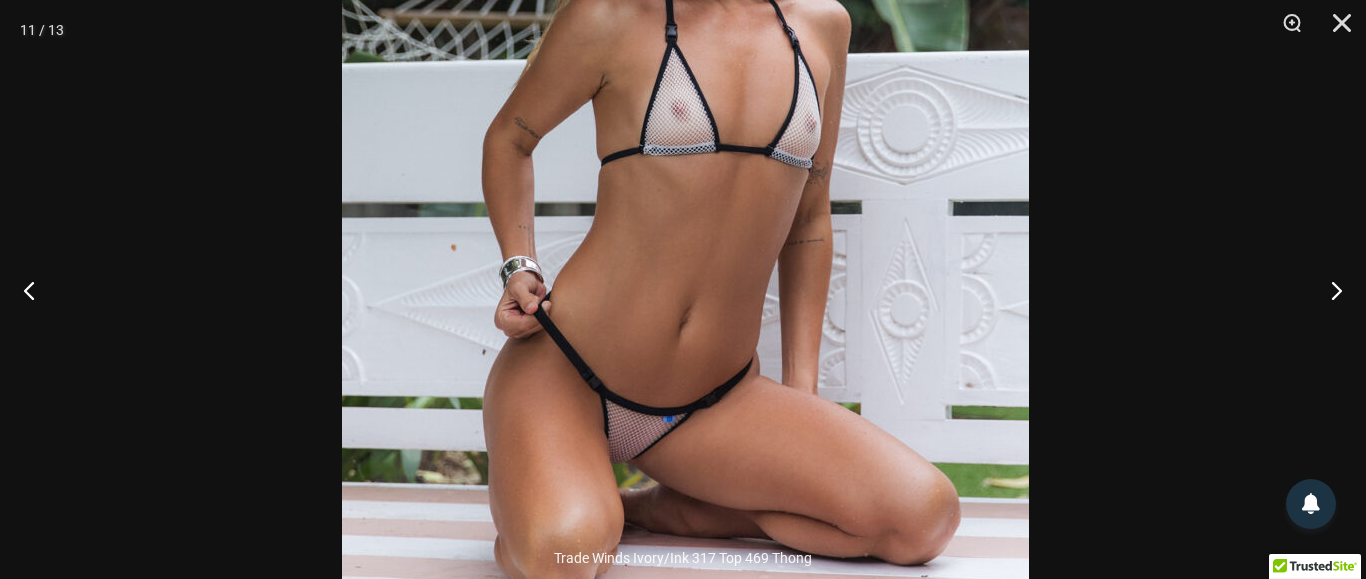 click at bounding box center [683, 289] 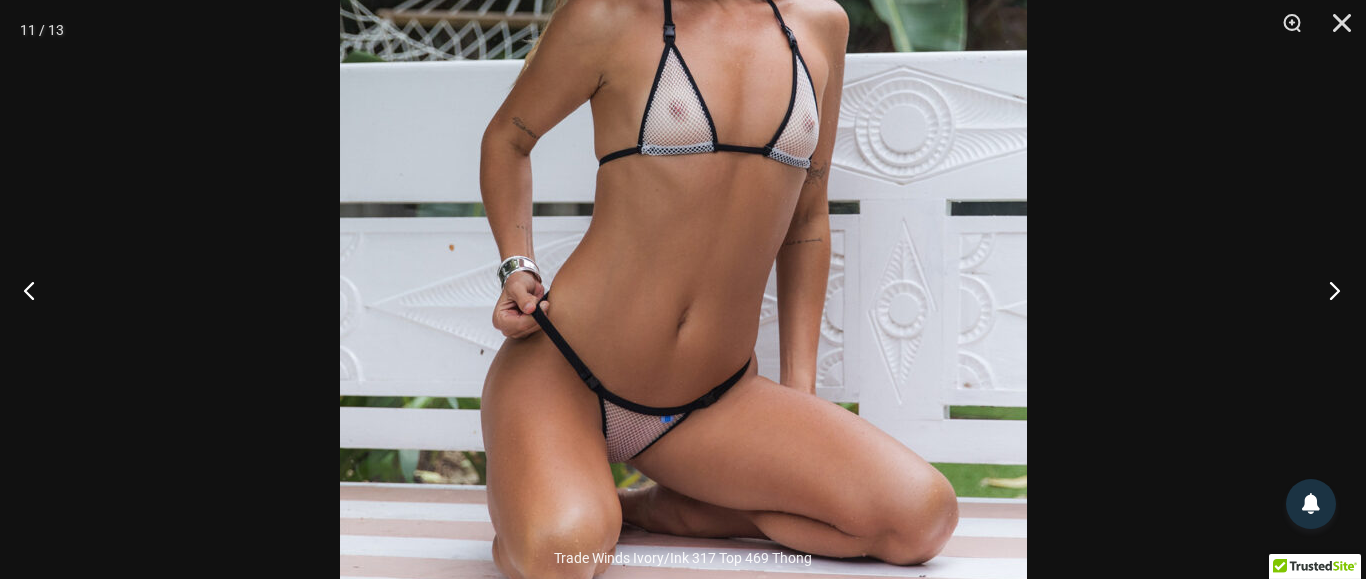 click at bounding box center (1328, 290) 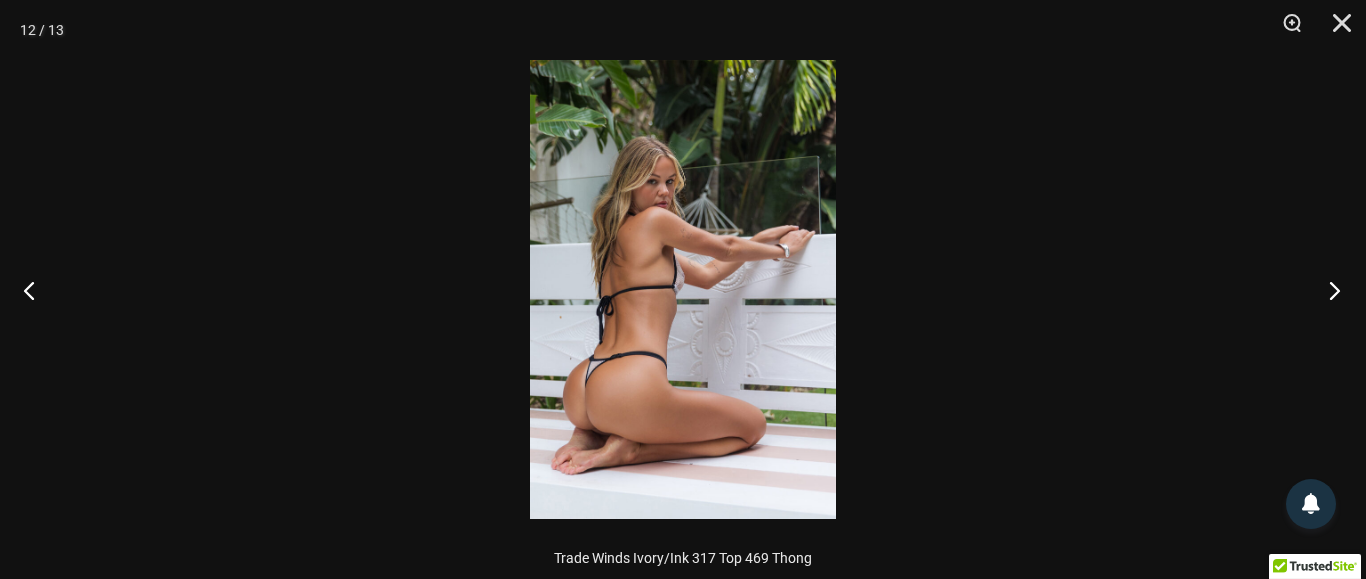 click at bounding box center [1328, 290] 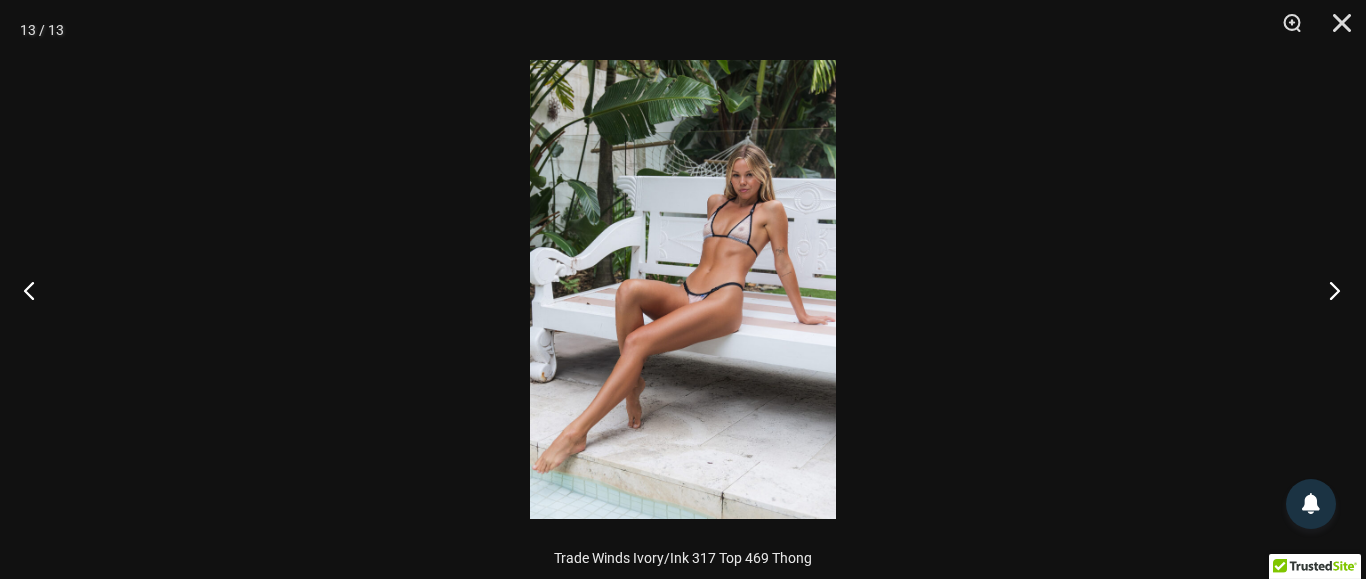 click at bounding box center [1328, 290] 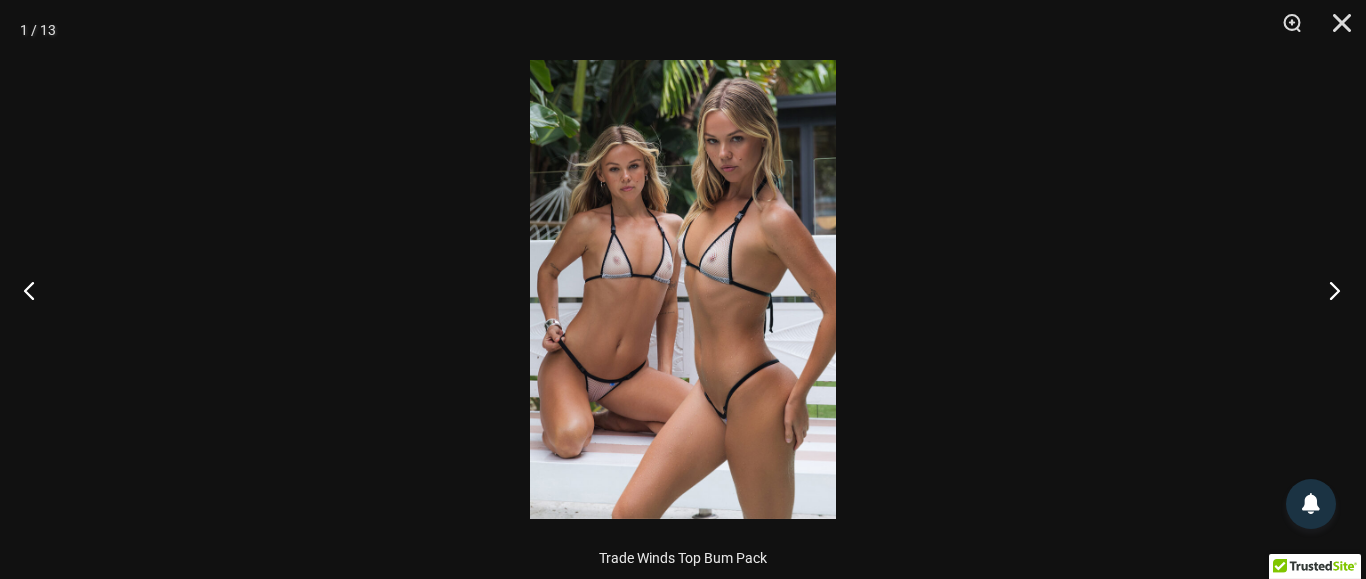click at bounding box center [1328, 290] 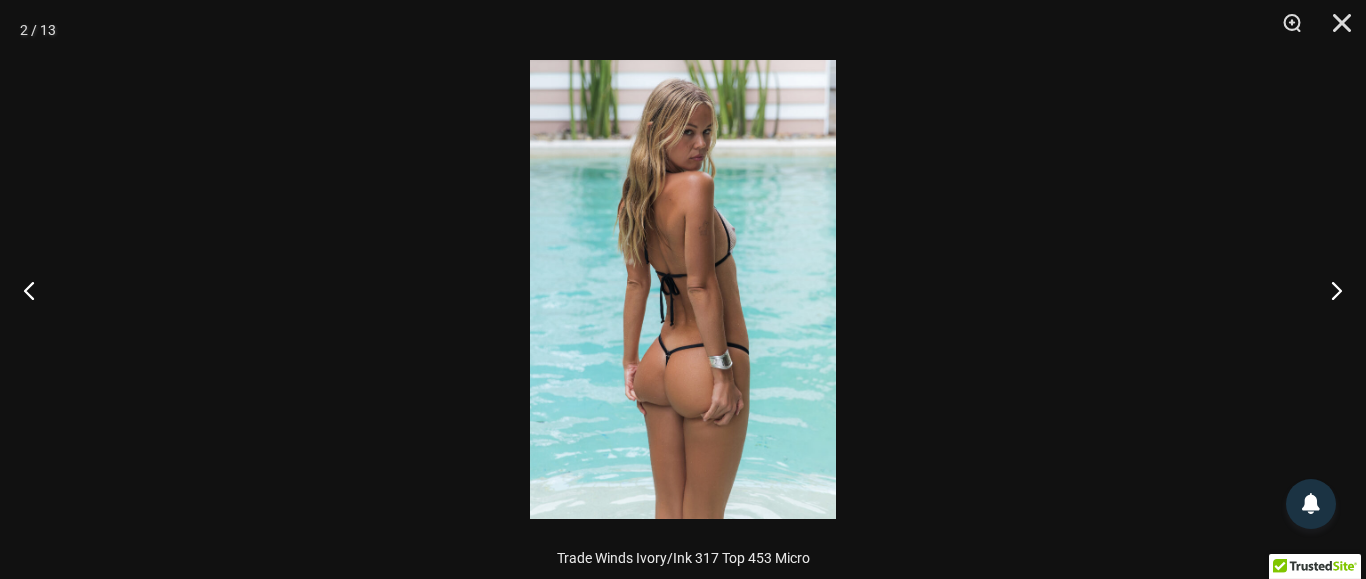 click at bounding box center [683, 289] 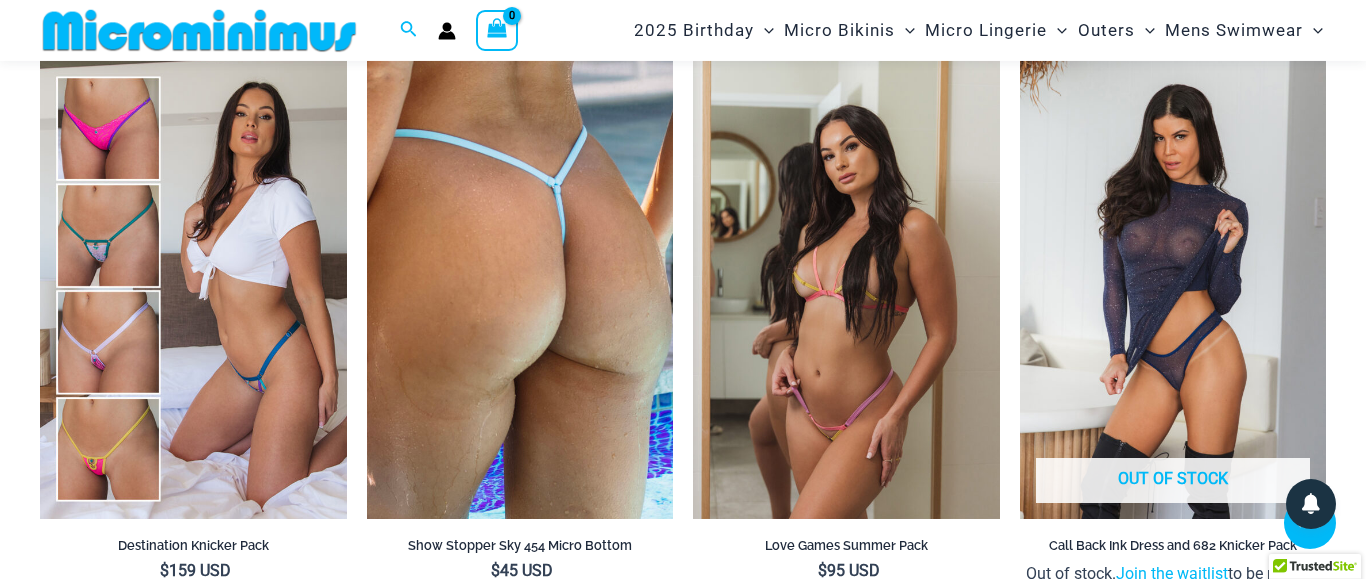 scroll, scrollTop: 3453, scrollLeft: 0, axis: vertical 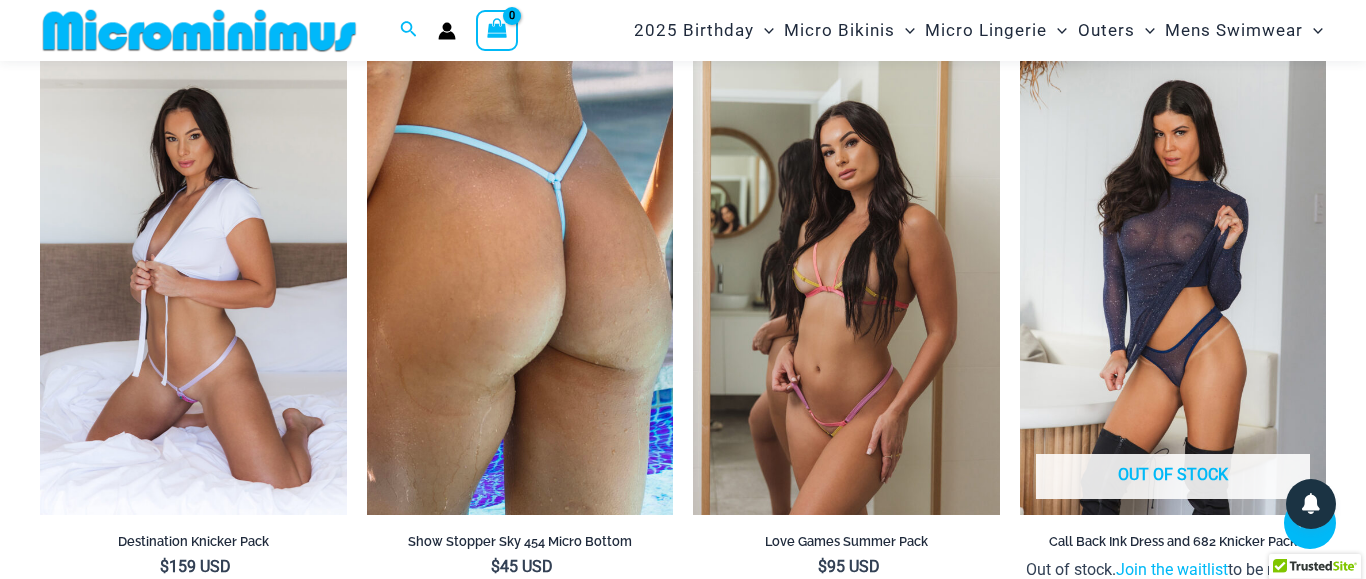 click at bounding box center [193, 285] 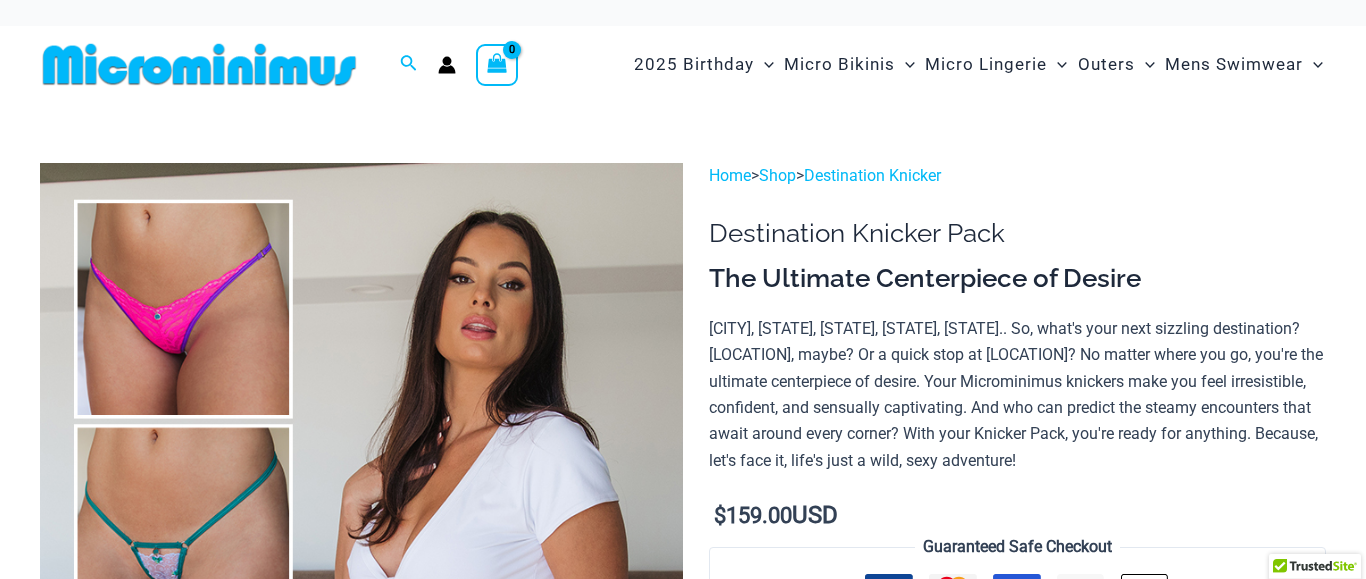scroll, scrollTop: 0, scrollLeft: 0, axis: both 